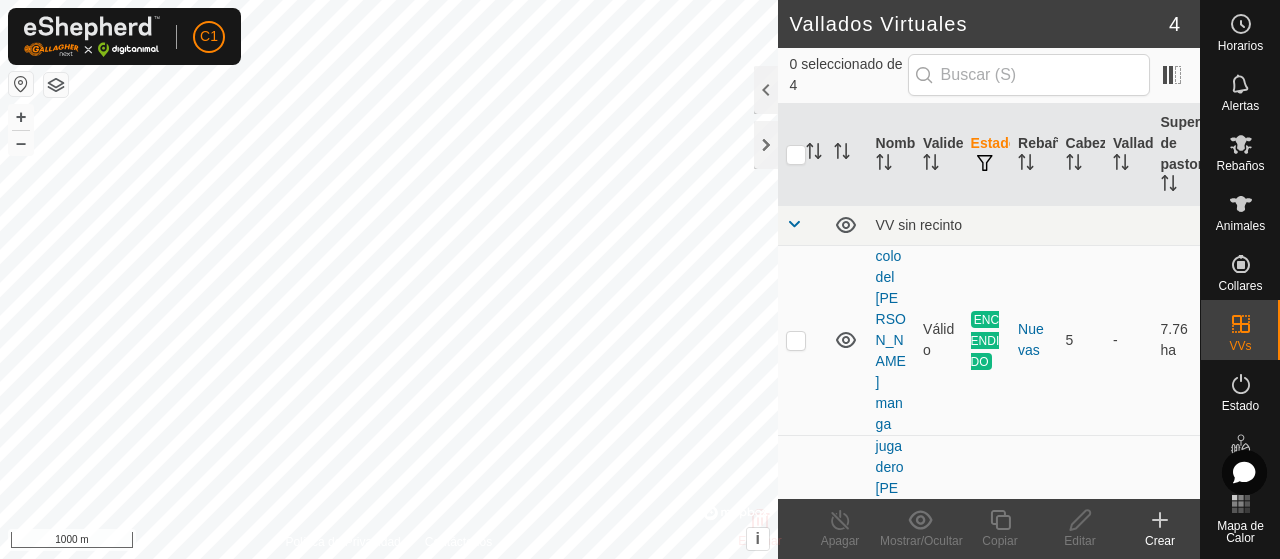 scroll, scrollTop: 0, scrollLeft: 0, axis: both 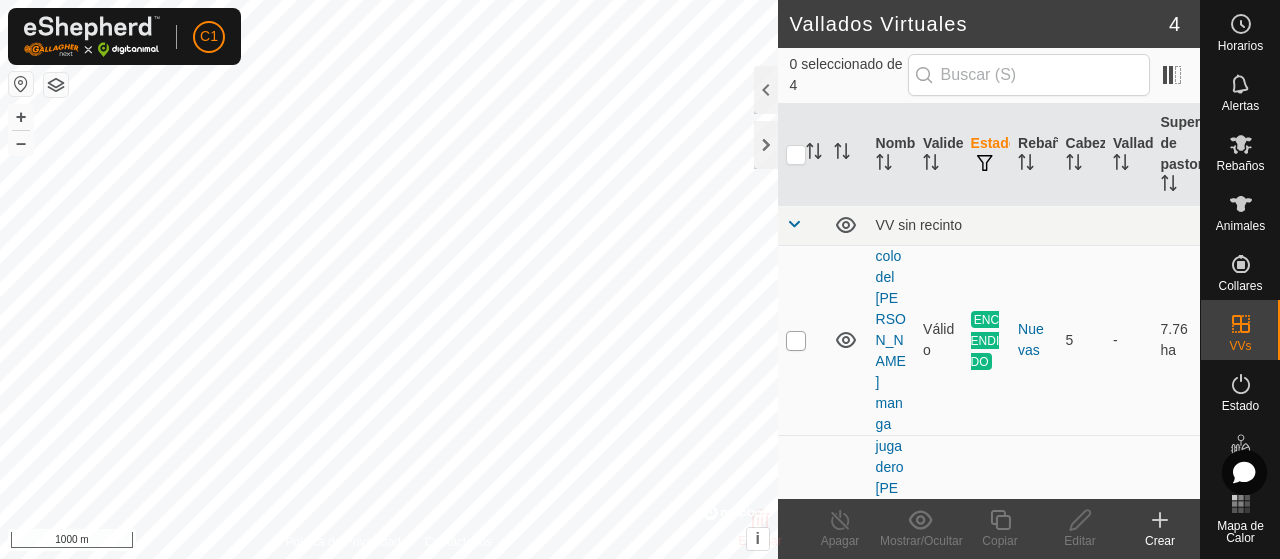 click at bounding box center (796, 341) 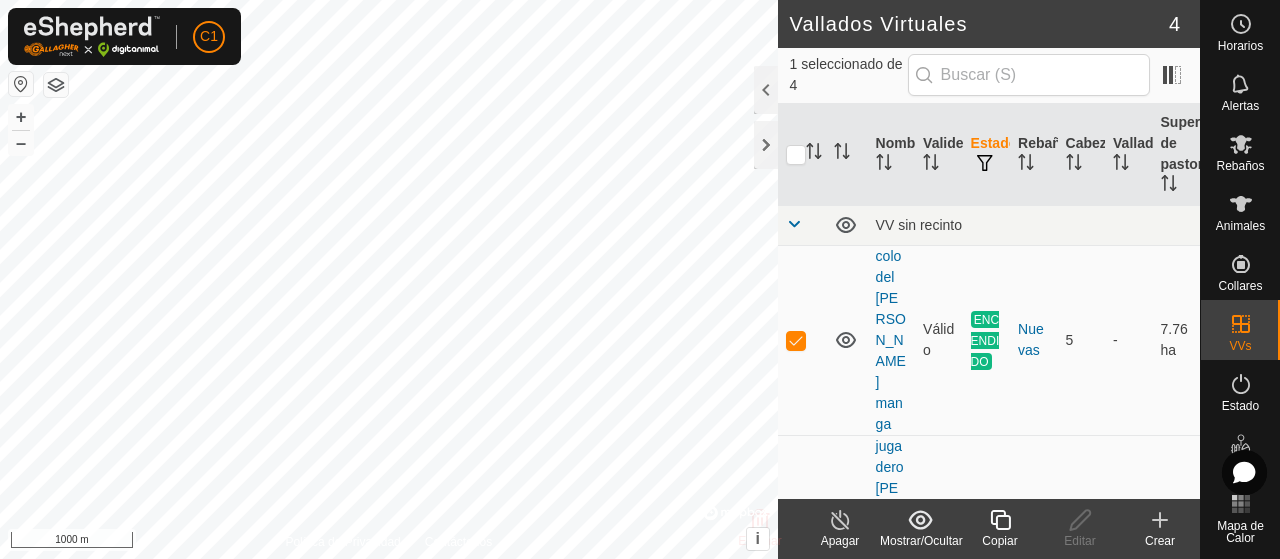 click on "Apagar" 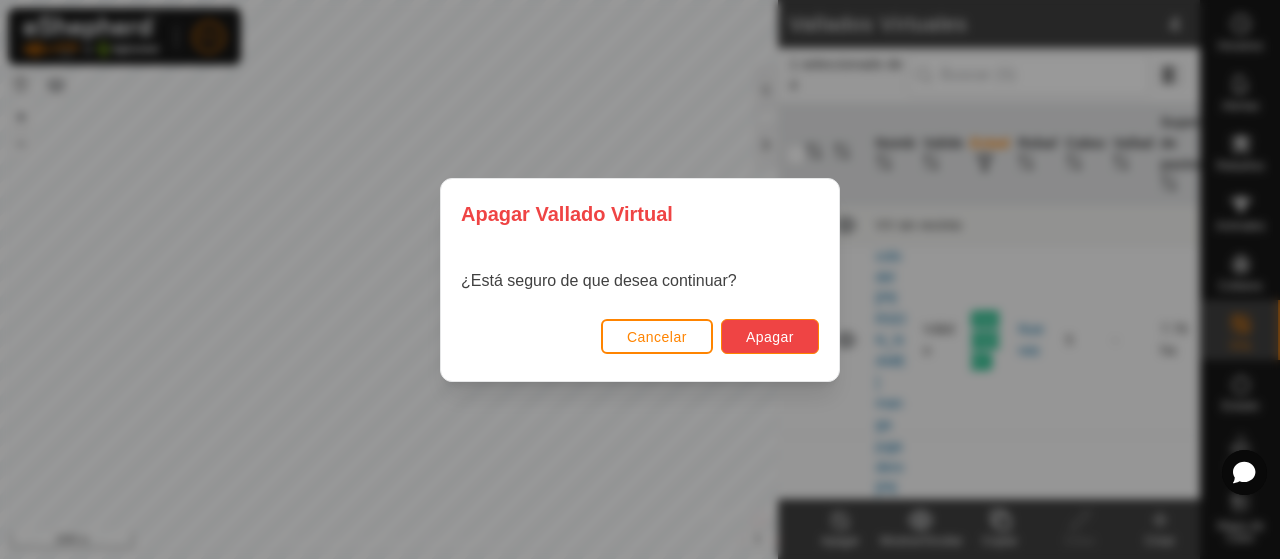click on "Apagar" at bounding box center [770, 336] 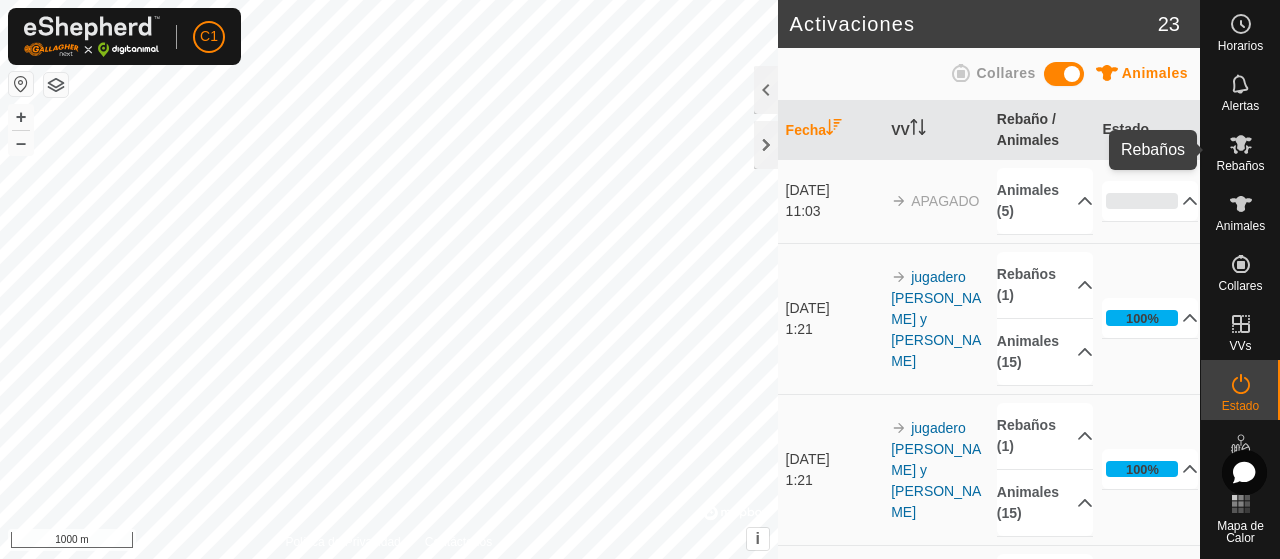 click 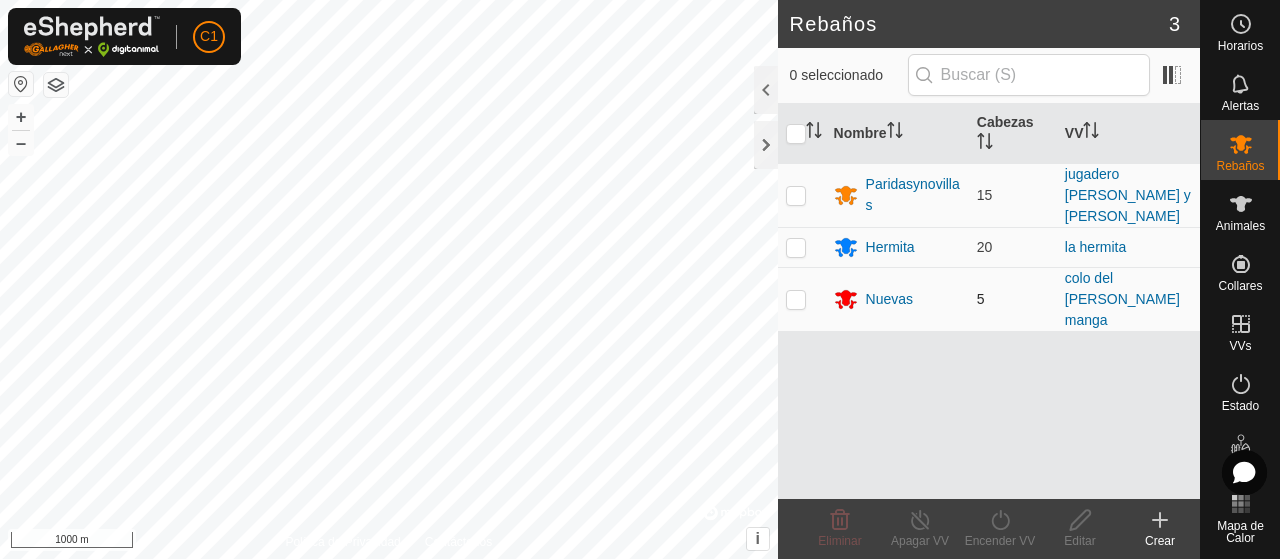 click at bounding box center [796, 299] 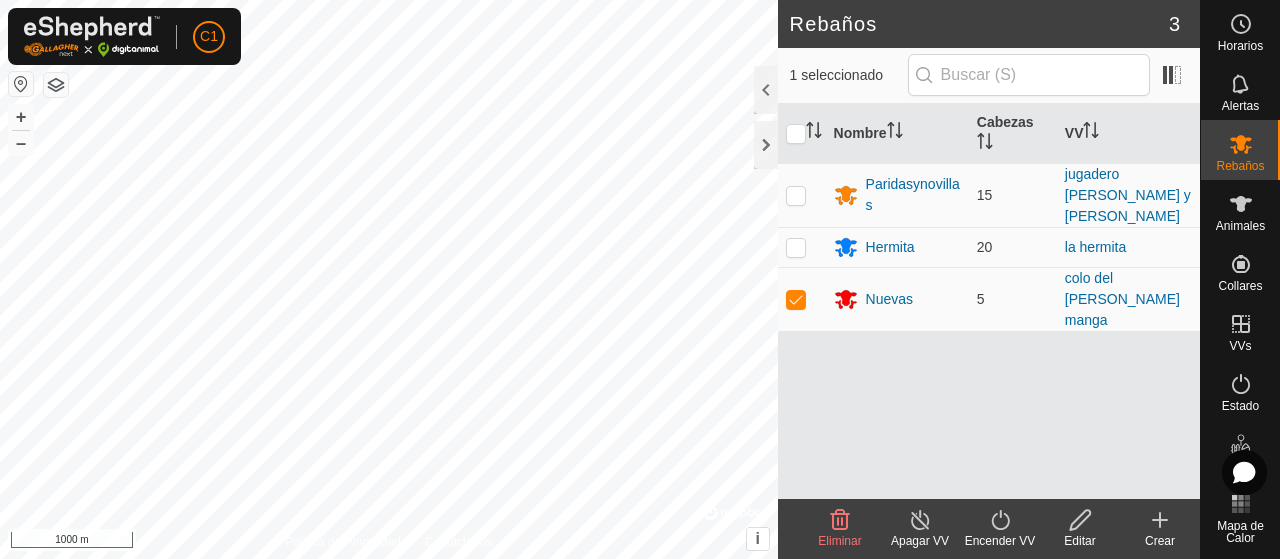 click 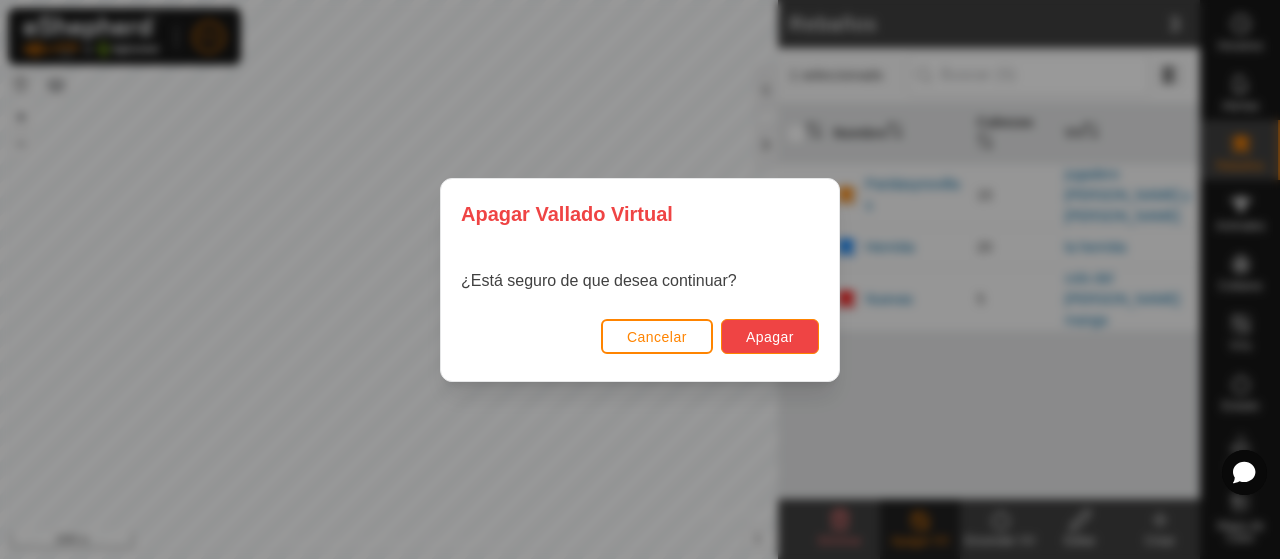 click on "Apagar" at bounding box center (770, 337) 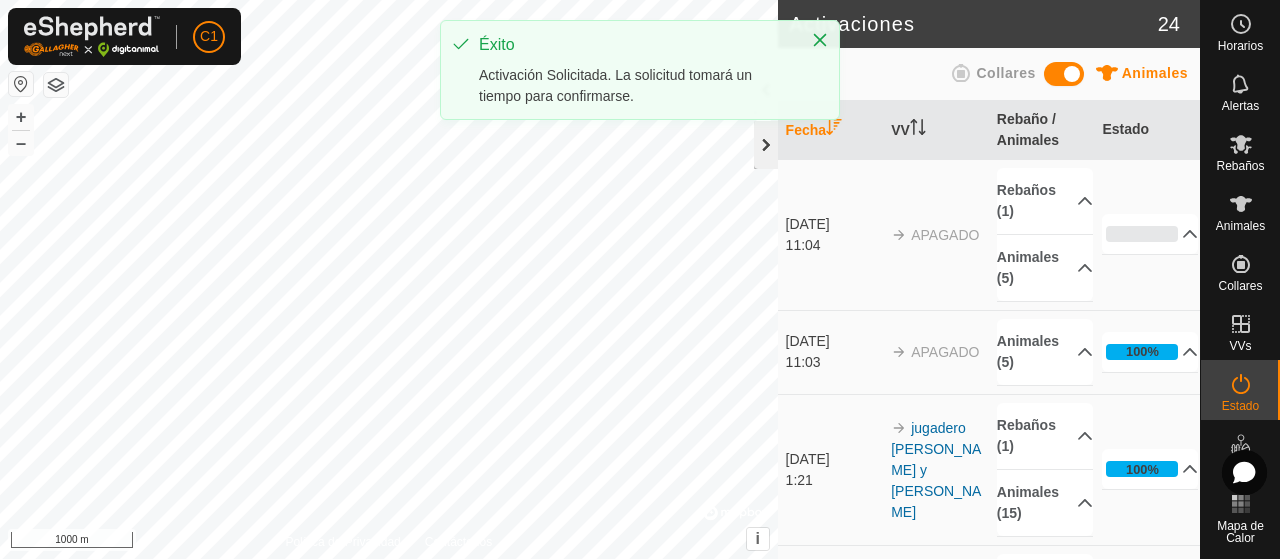 click 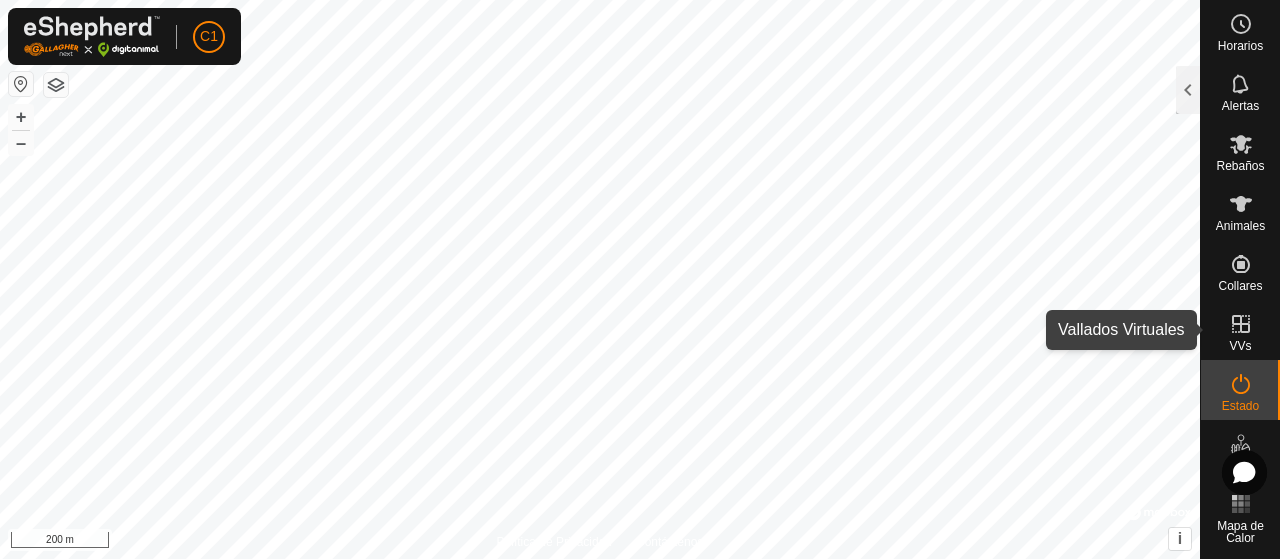 click 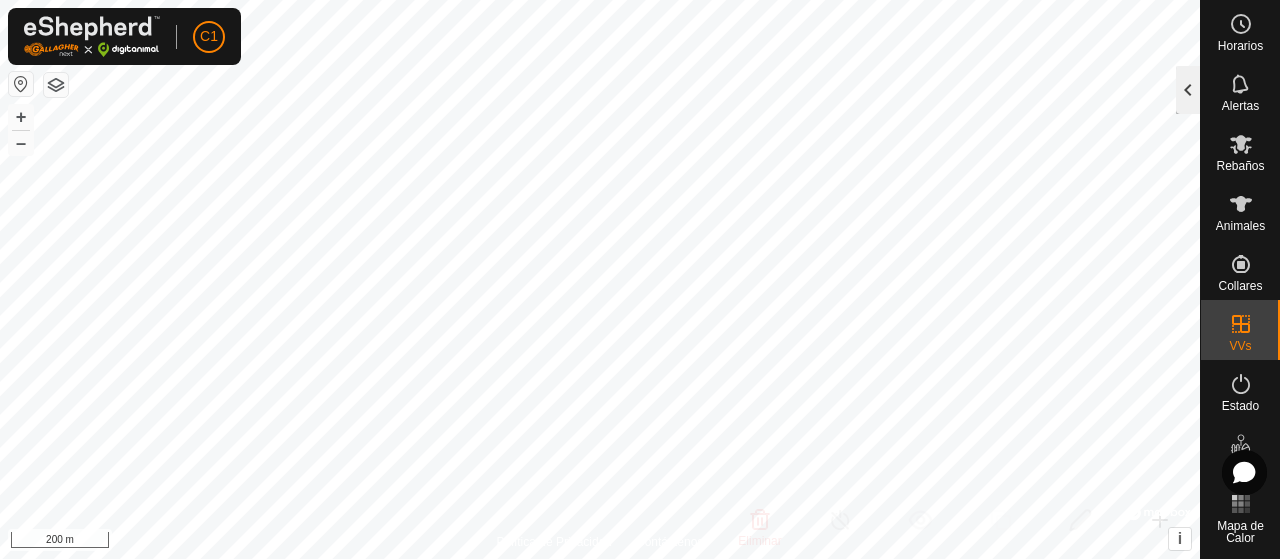 click 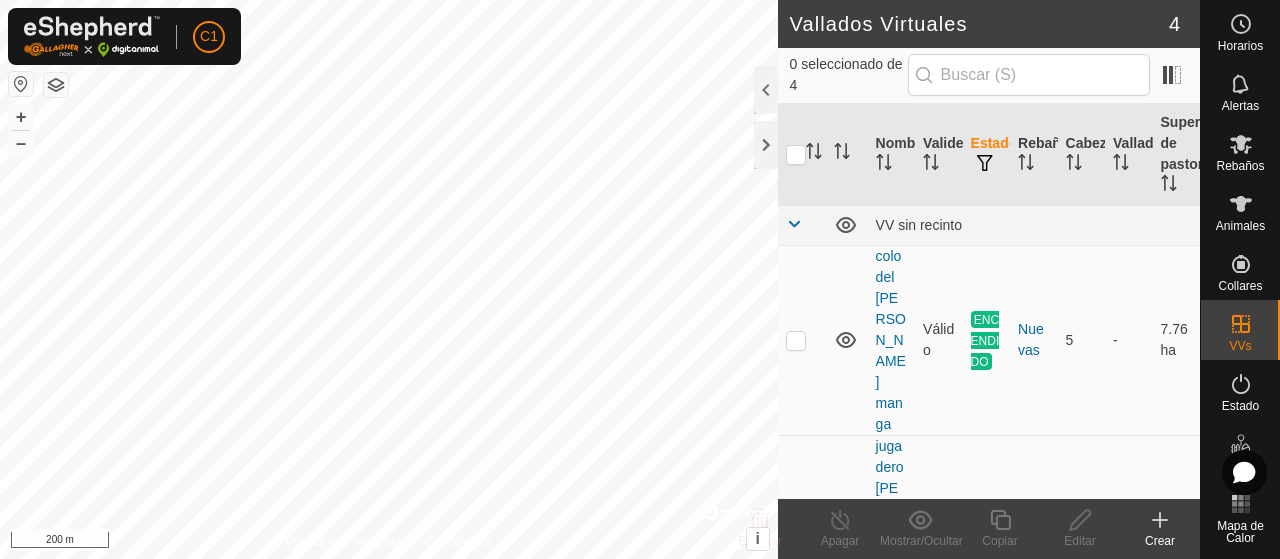 click on "Crear" 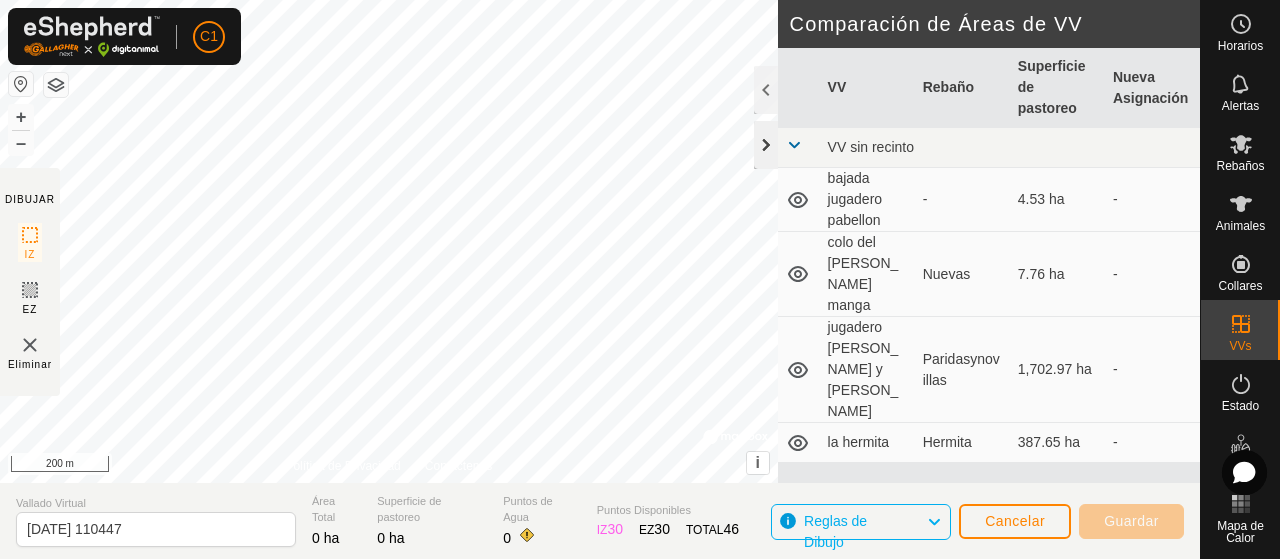 click 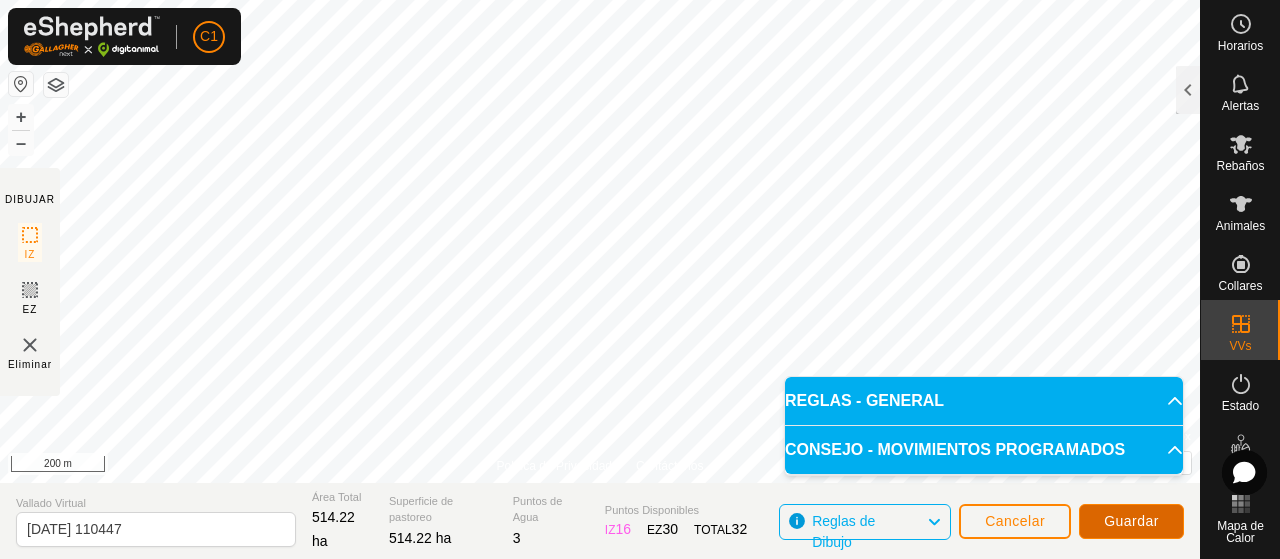 click on "Guardar" 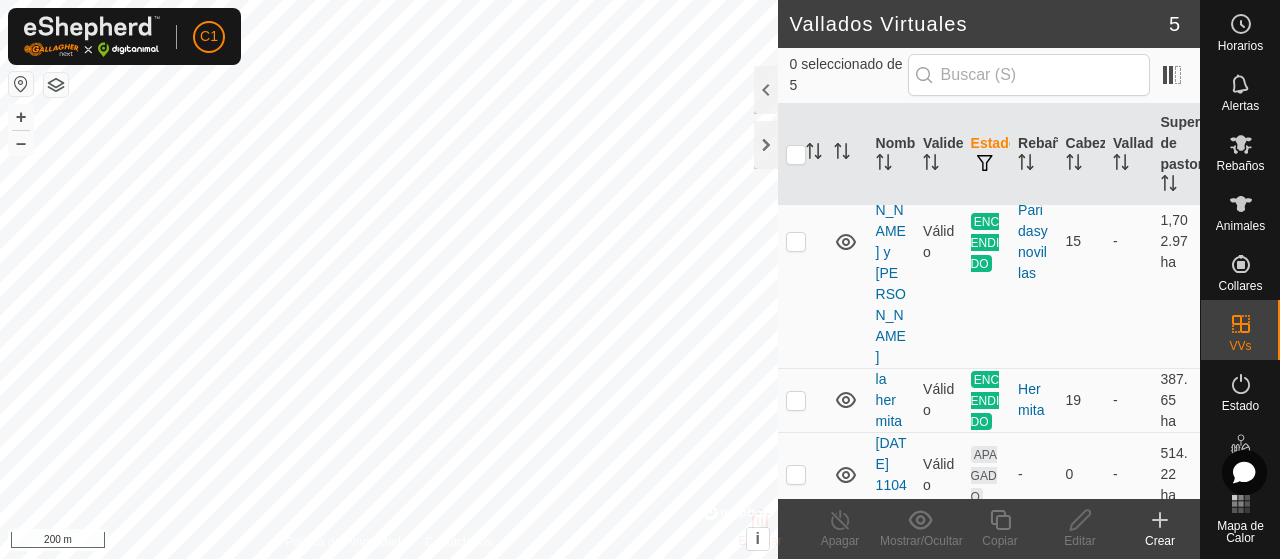 scroll, scrollTop: 340, scrollLeft: 0, axis: vertical 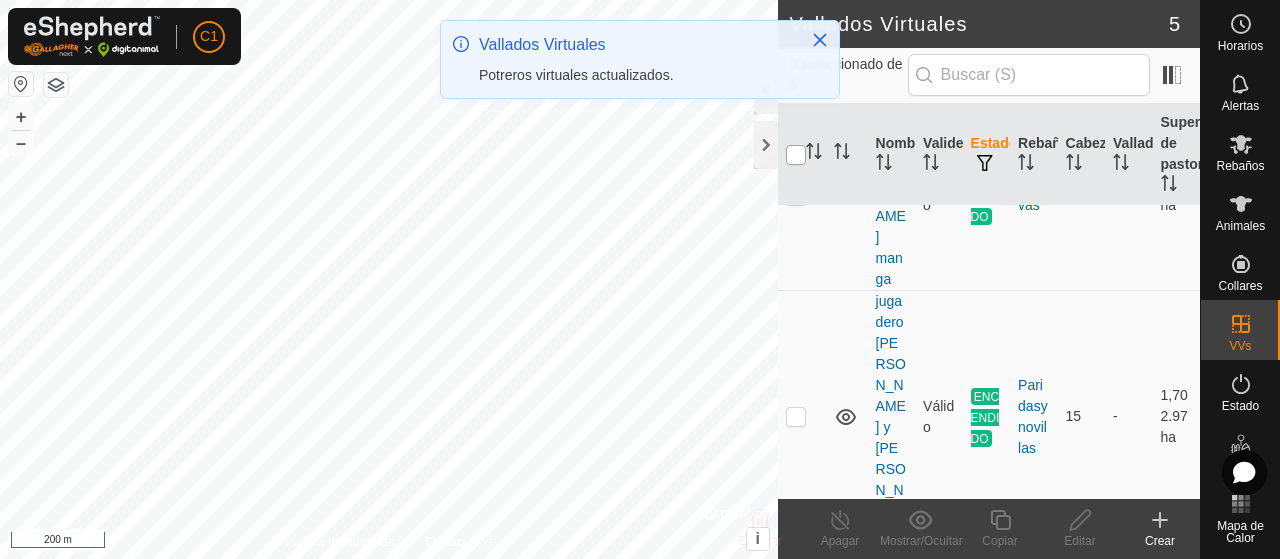 click at bounding box center [796, 155] 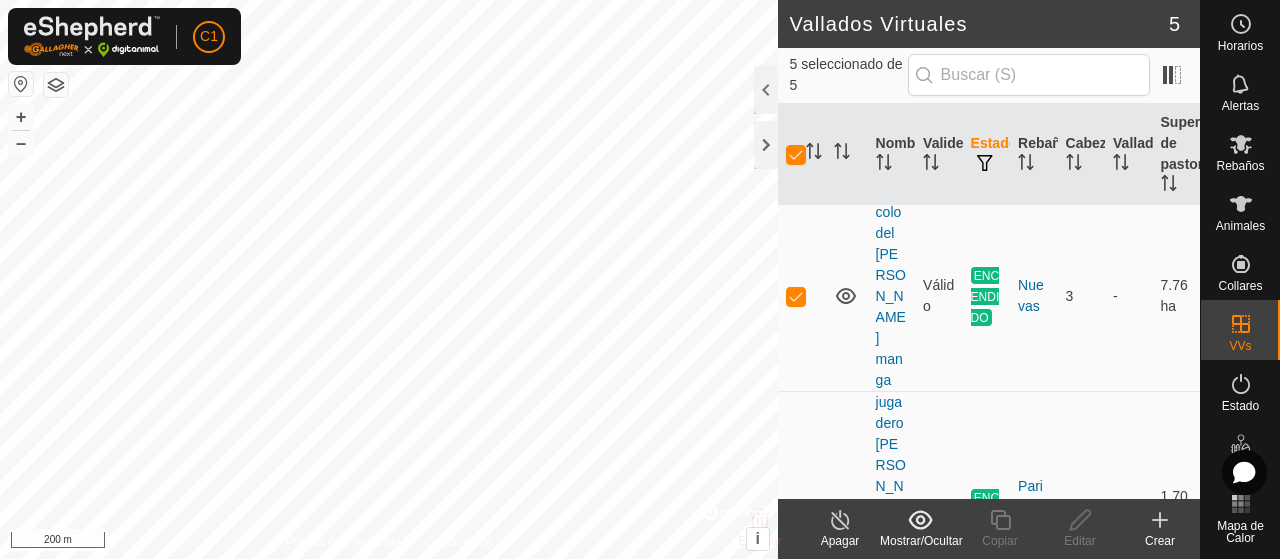 scroll, scrollTop: 0, scrollLeft: 0, axis: both 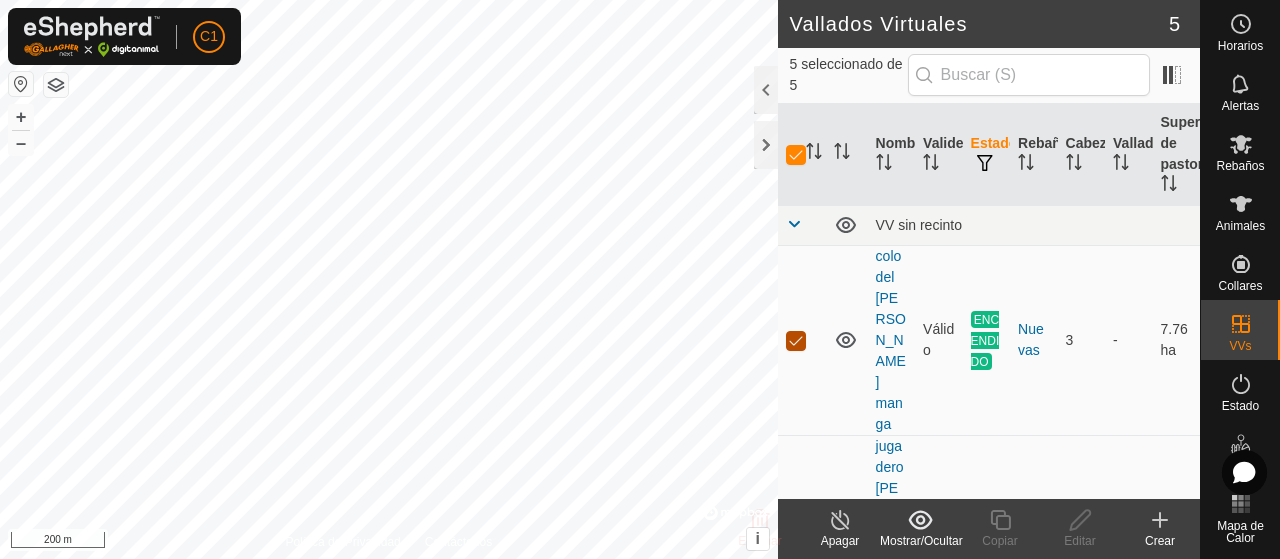 click at bounding box center [796, 341] 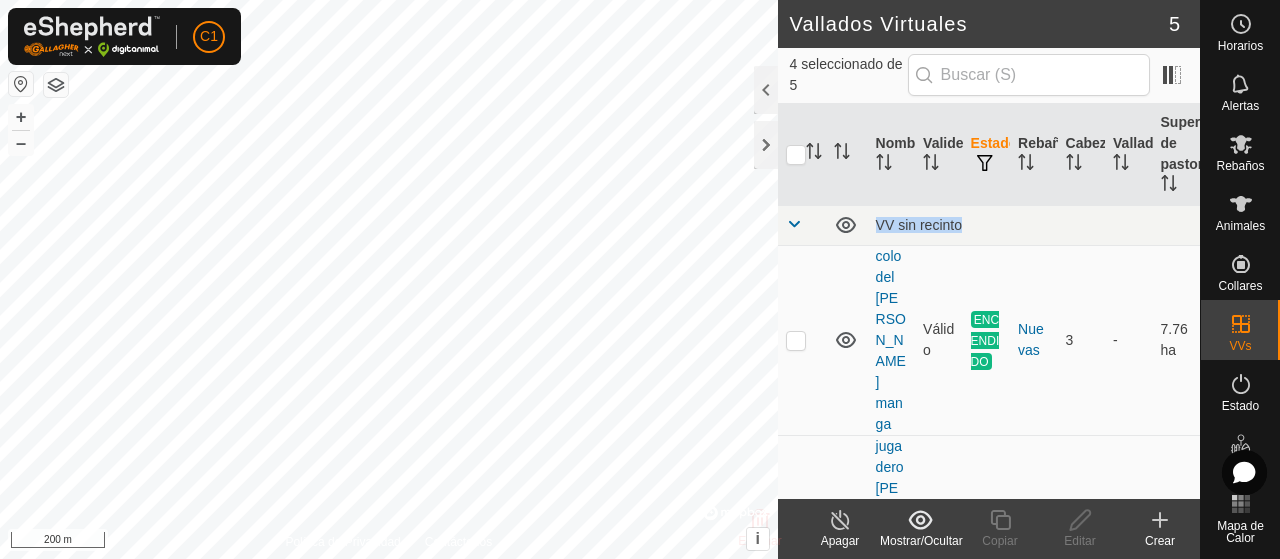 drag, startPoint x: 828, startPoint y: 369, endPoint x: 810, endPoint y: 188, distance: 181.89282 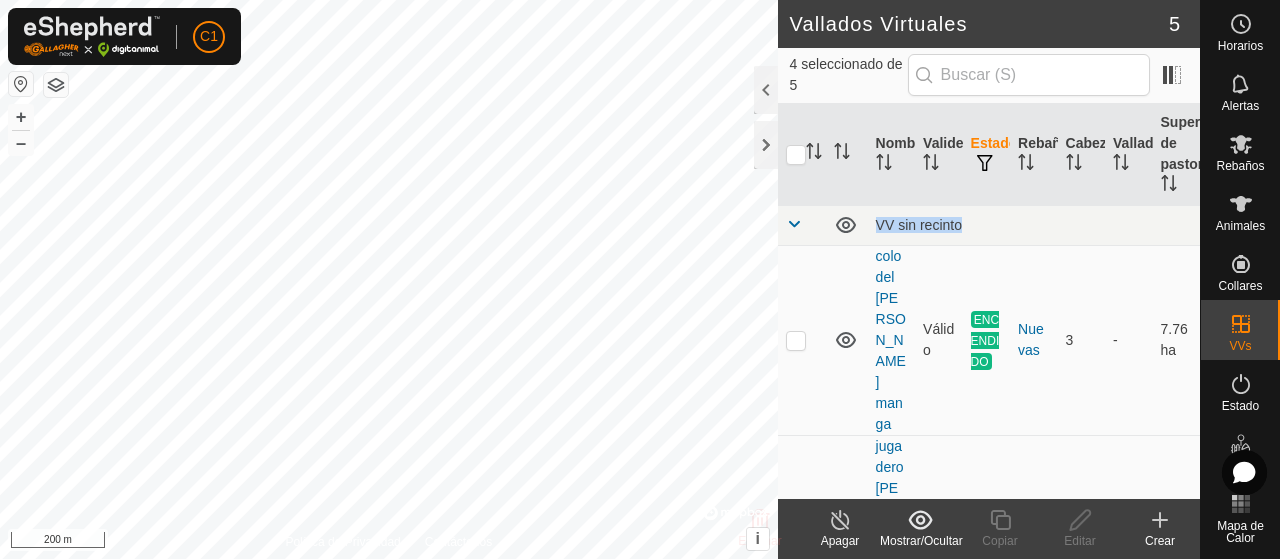 click on "Nombre   Validez   Estado   Rebaño   [PERSON_NAME]   Superficie de pastoreo   VV sin recinto  colo del [PERSON_NAME] manga  Válido  ENCENDIDO  Nuevas   3   -   7.76 ha  jugadero [PERSON_NAME] y [PERSON_NAME]  ENCENDIDO  Paridasynovillas   15   -   1,702.97 ha  la [PERSON_NAME]  ENCENDIDO  Hermita   19   -   387.65 ha  [DATE] 110447  Válido  APAGADO  -   0   -   514.22 [PERSON_NAME] jugadero pabellon  Válido  APAGADO  -   0   -   4.53 ha" at bounding box center [989, 534] 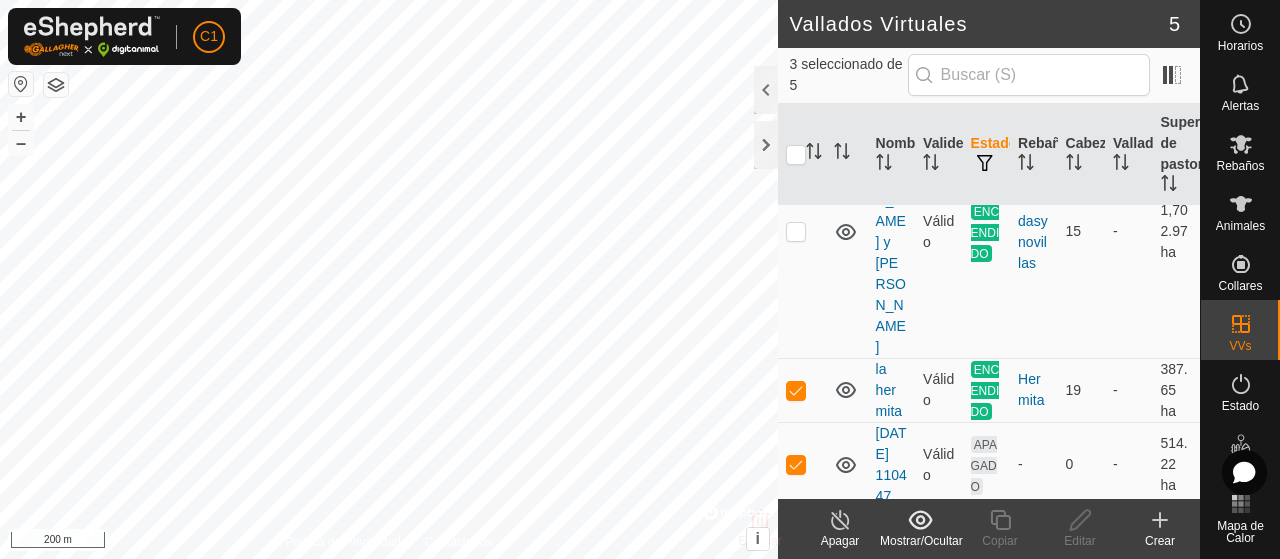 scroll, scrollTop: 334, scrollLeft: 0, axis: vertical 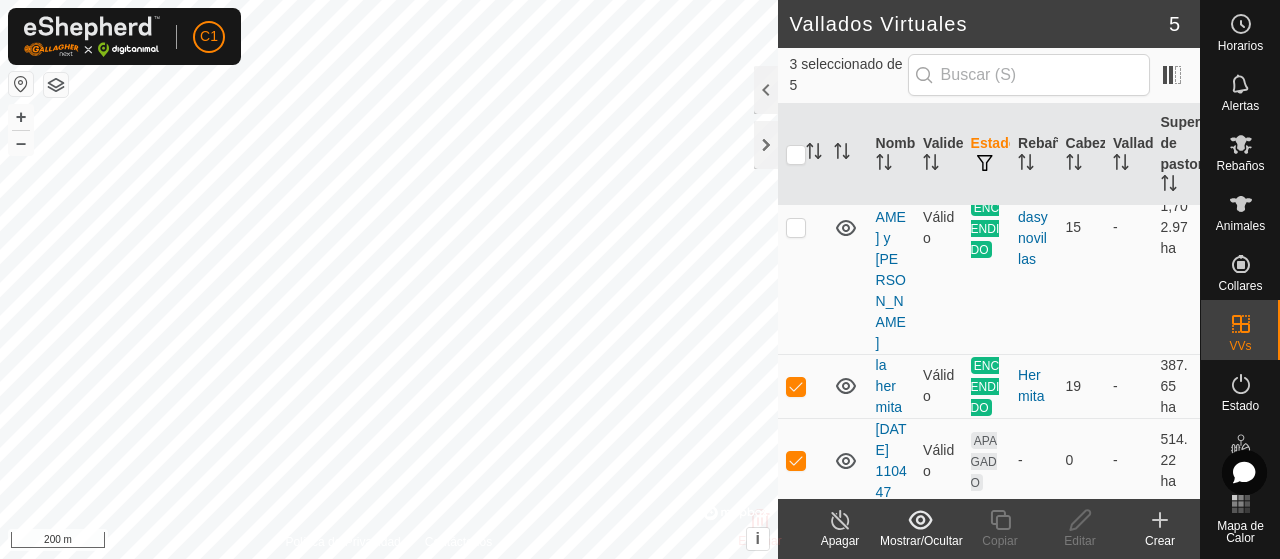 click at bounding box center [802, 155] 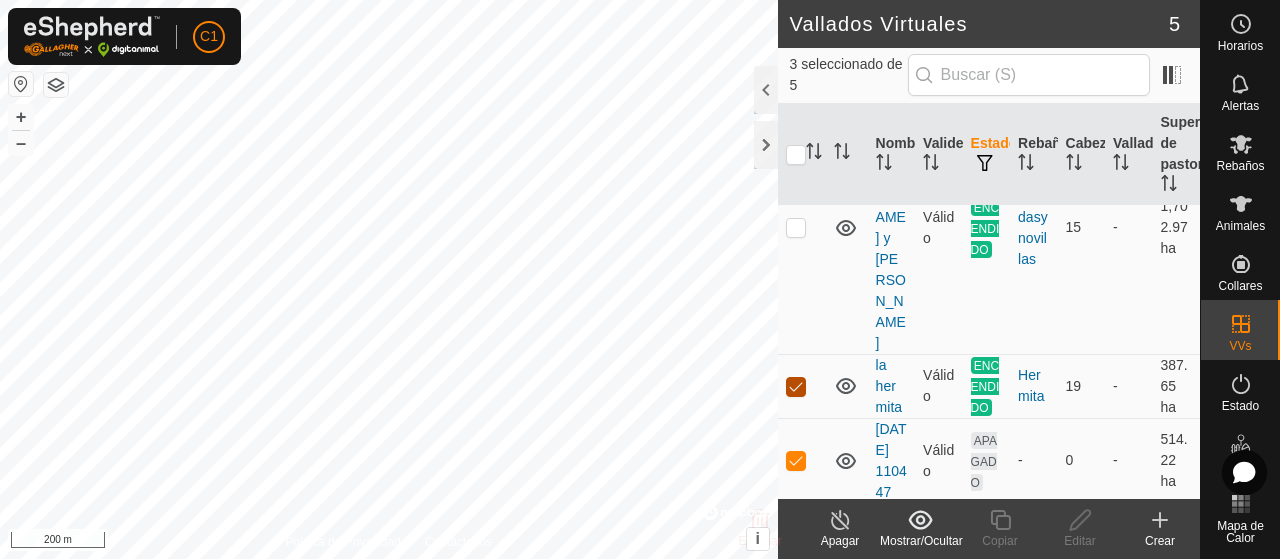 click at bounding box center [796, 387] 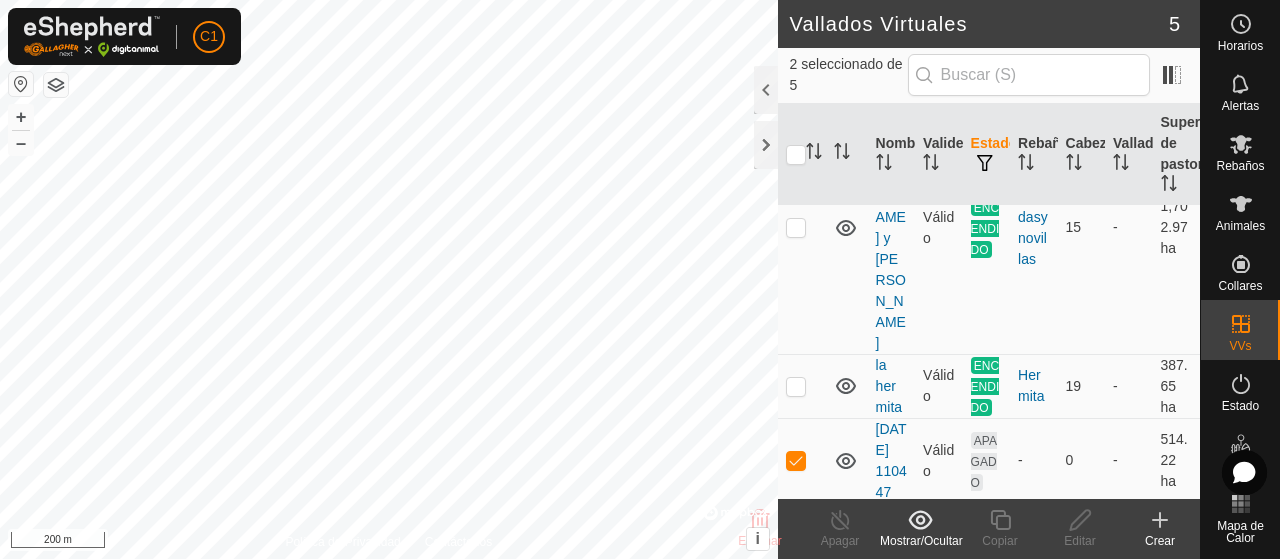click at bounding box center (796, 567) 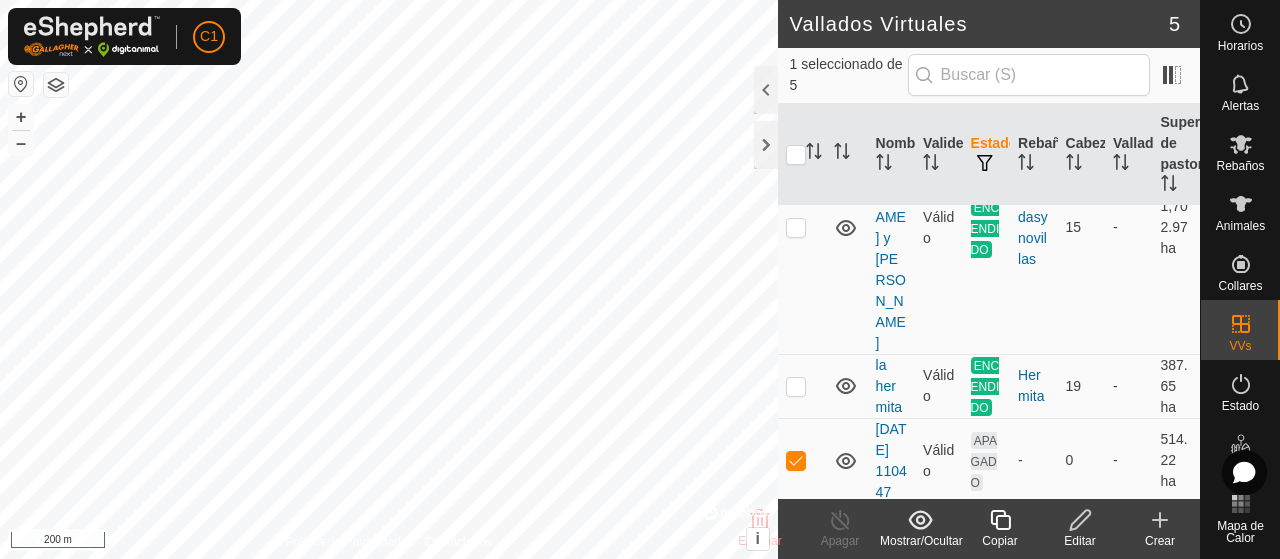 click 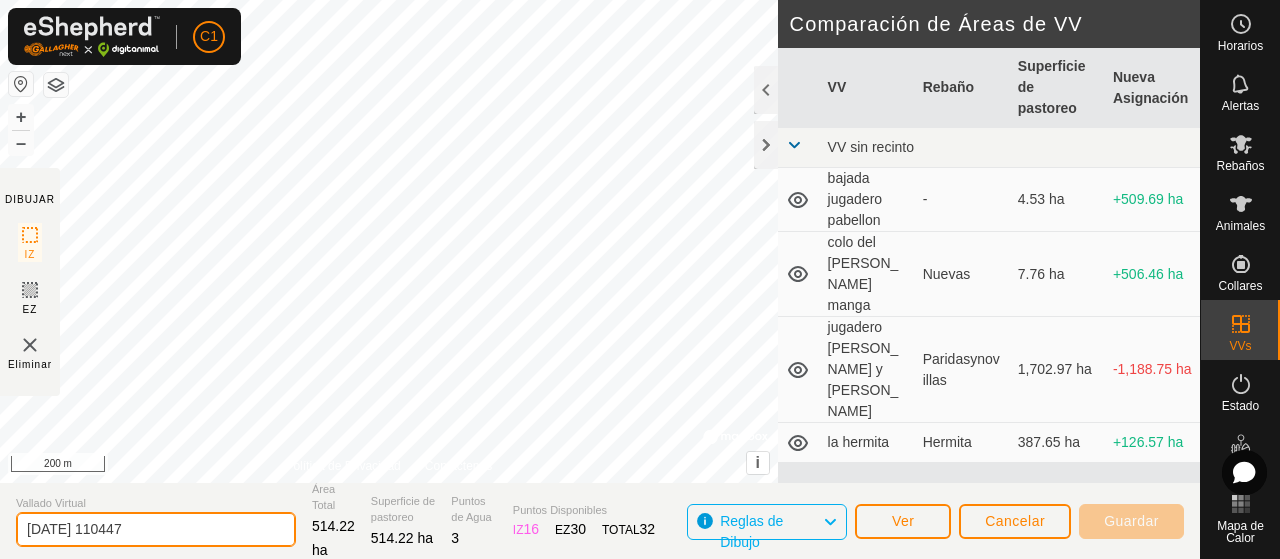 click on "[DATE] 110447" 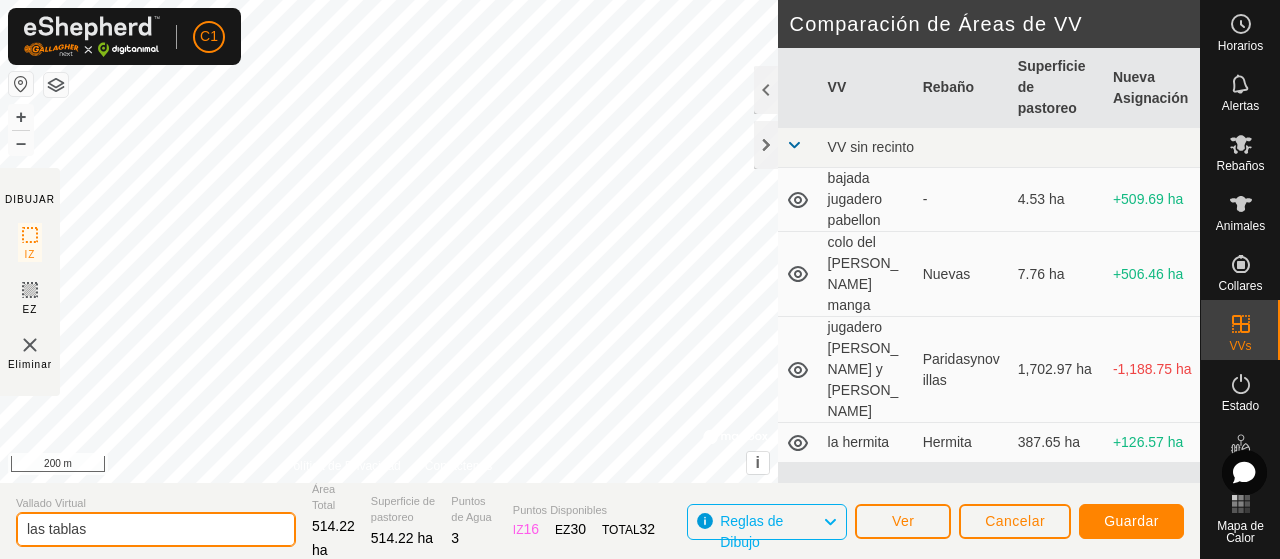 type on "las tablas" 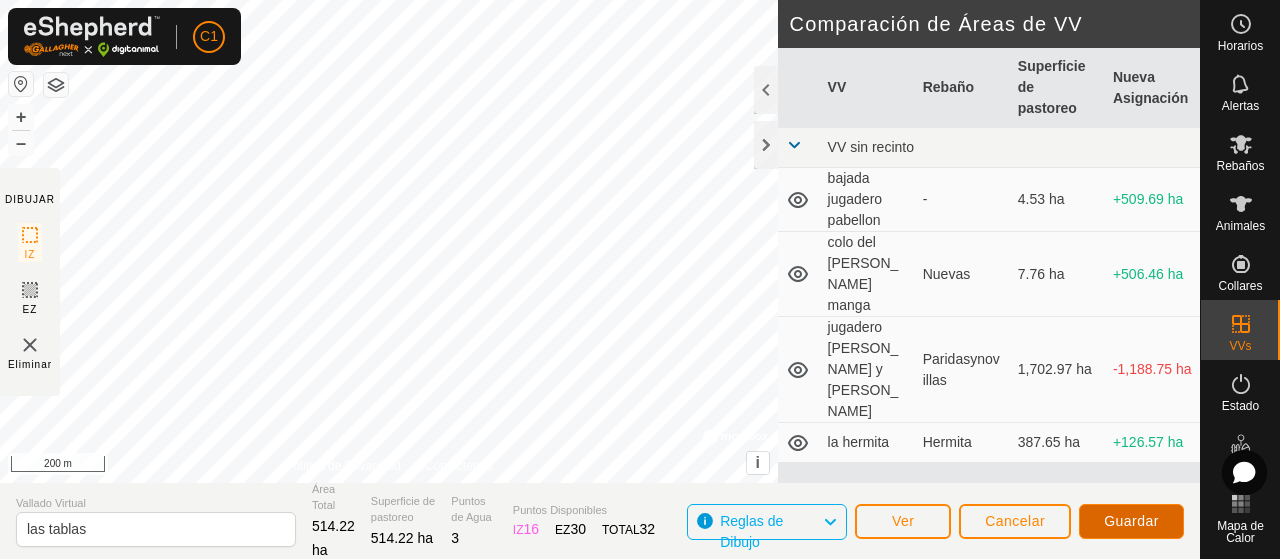 click on "Guardar" 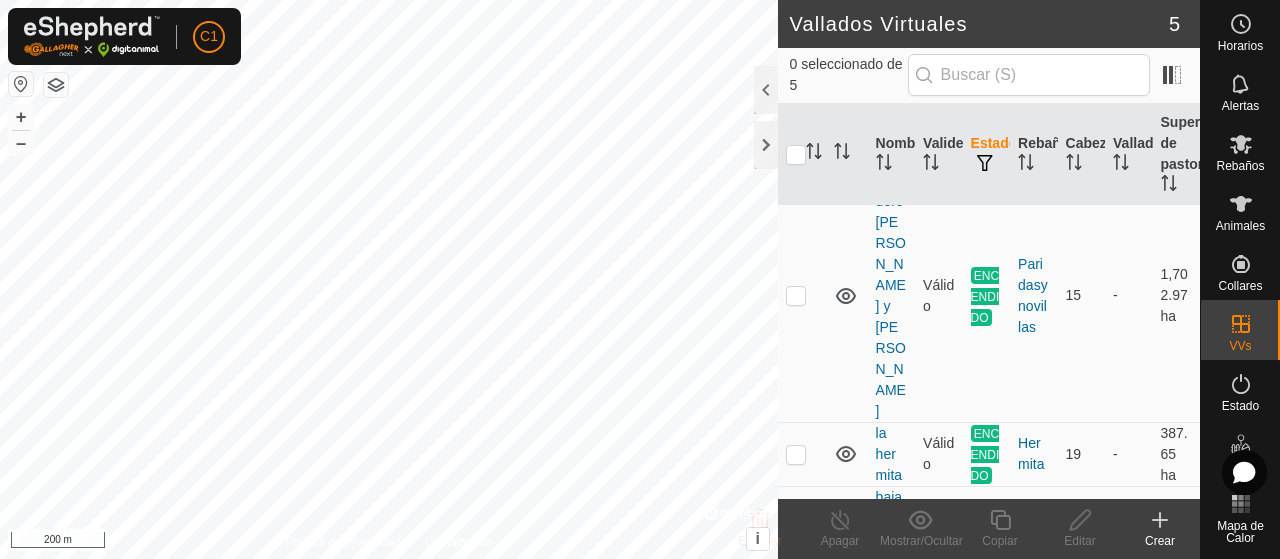 scroll, scrollTop: 277, scrollLeft: 0, axis: vertical 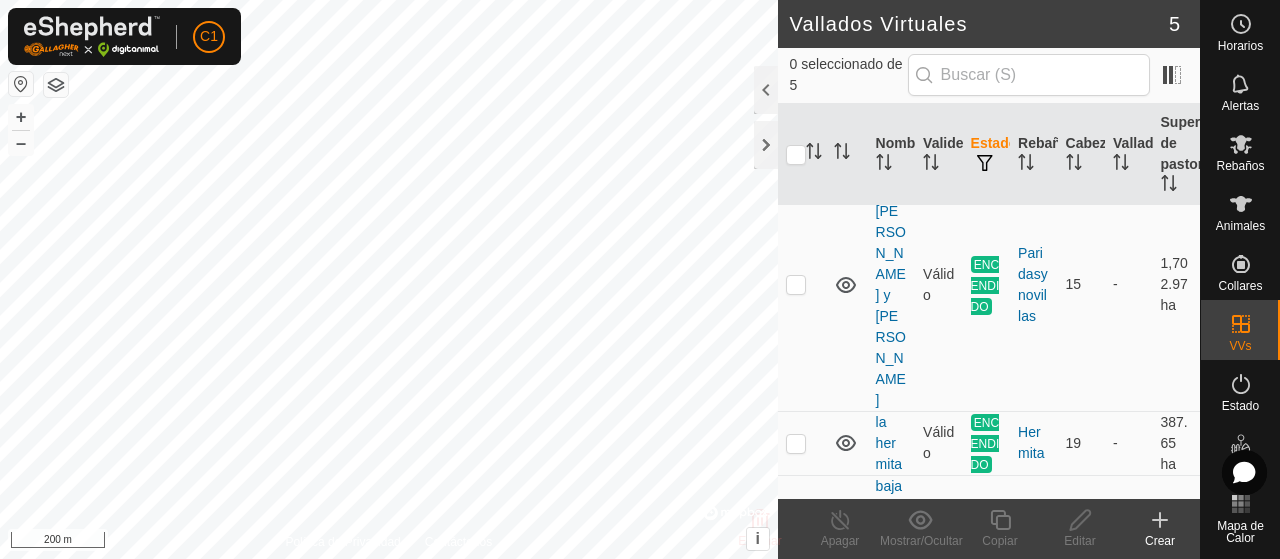 click at bounding box center (796, 635) 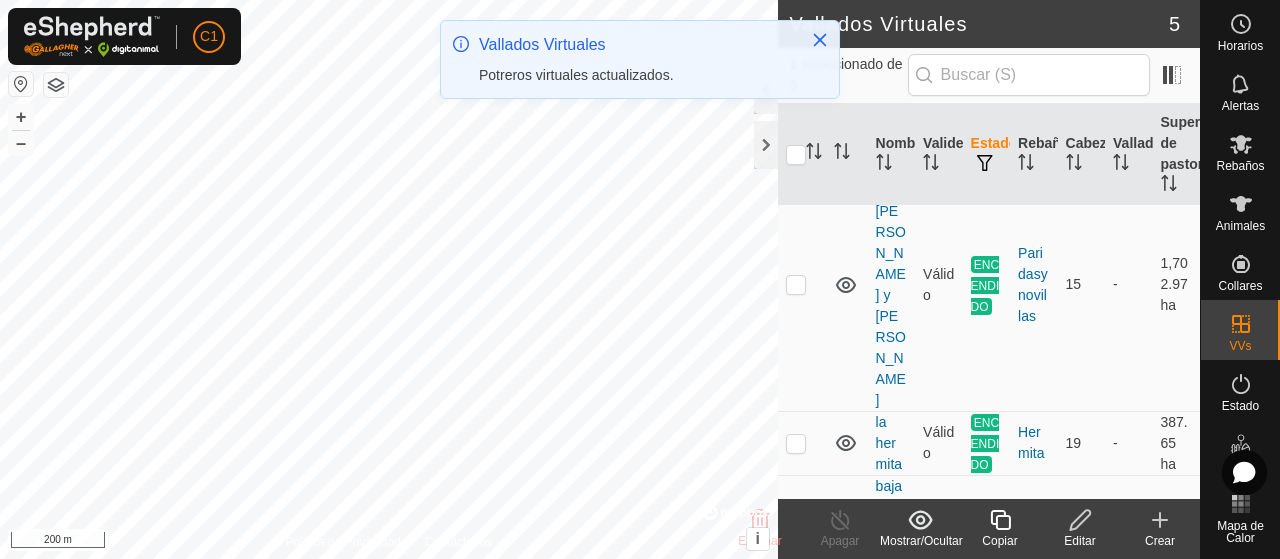 scroll, scrollTop: 0, scrollLeft: 0, axis: both 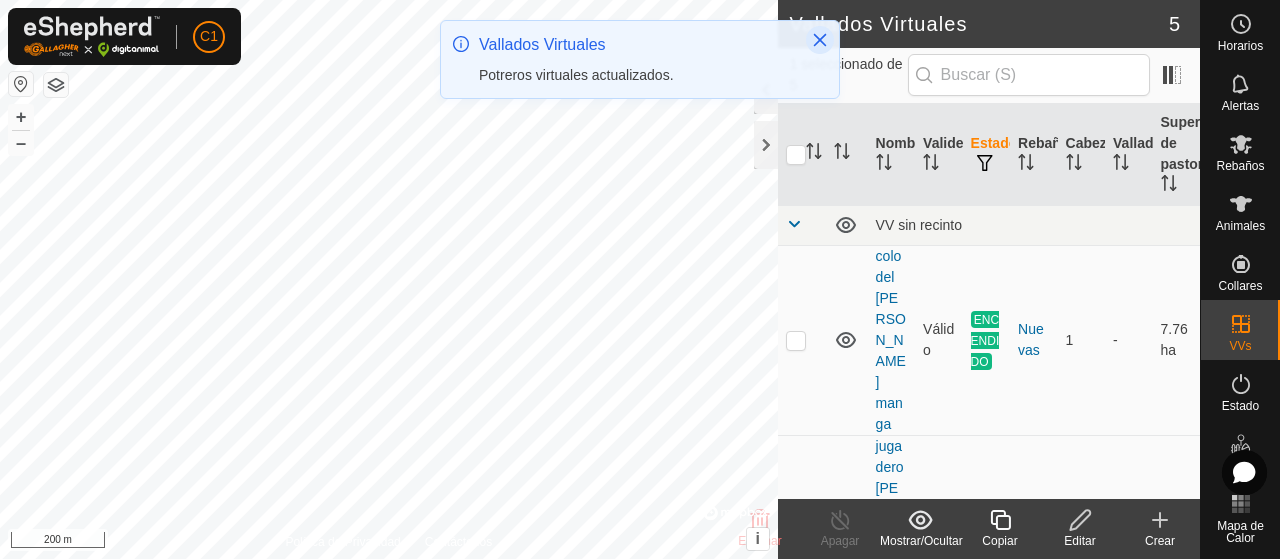 click 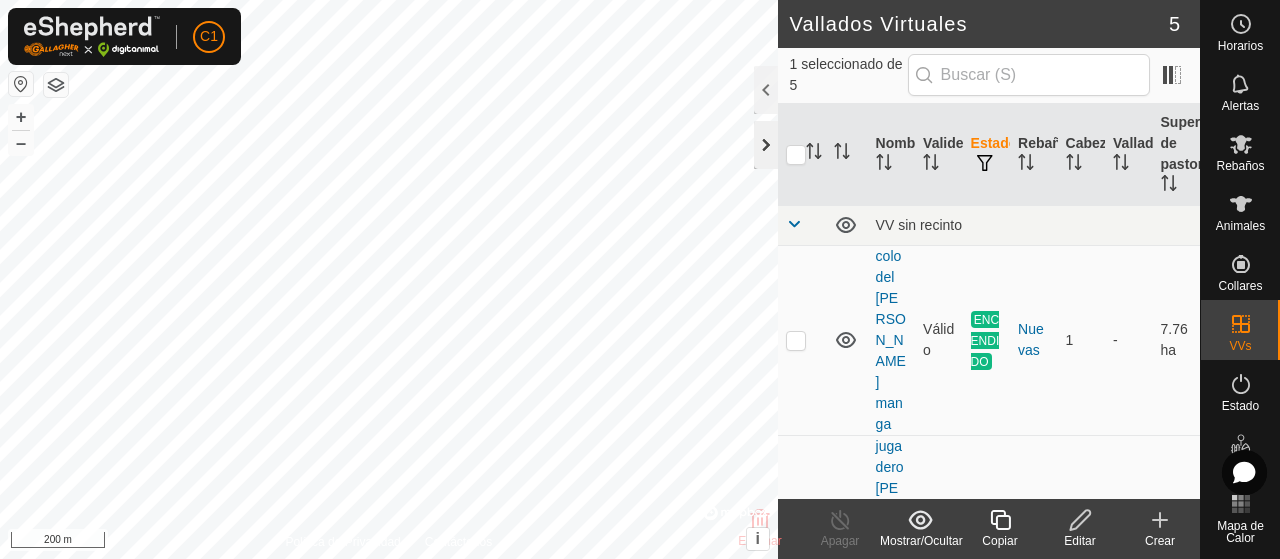 click 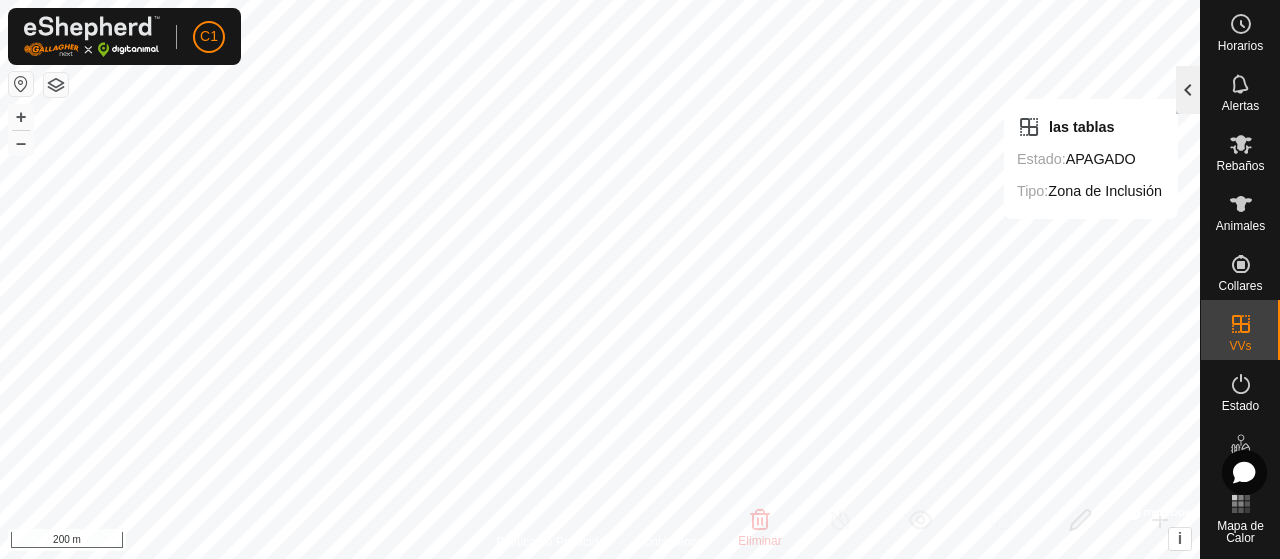 click 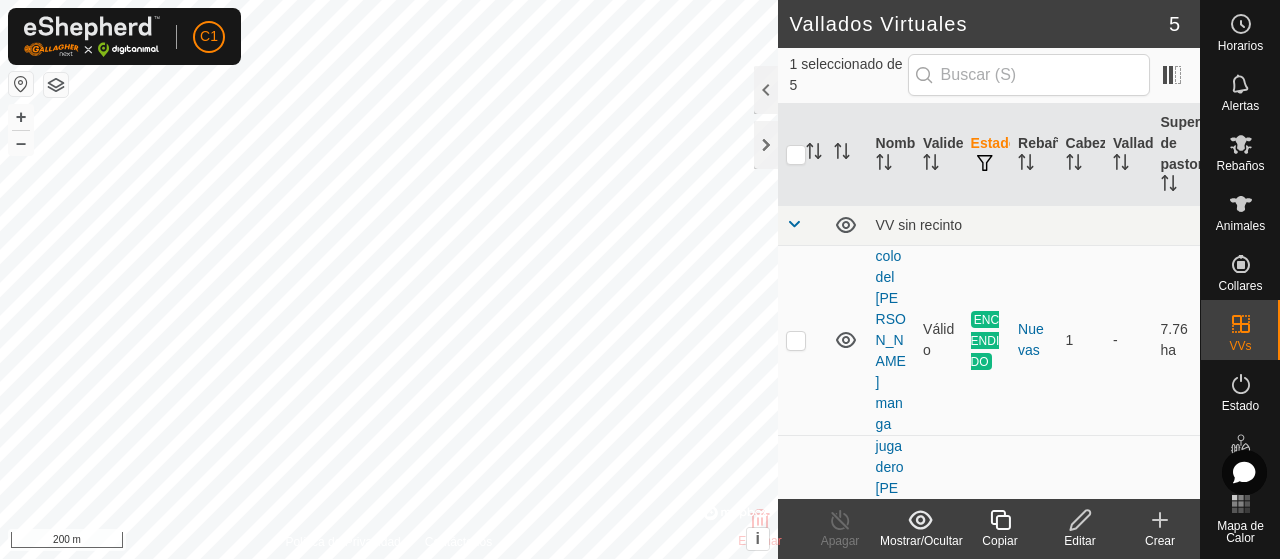 click 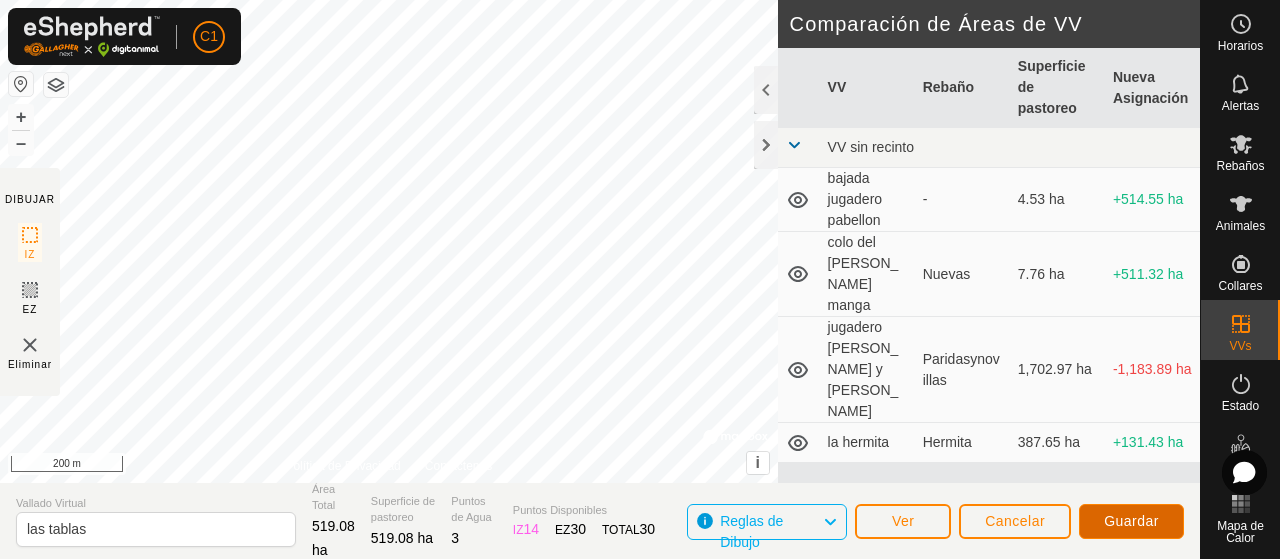 click on "Guardar" 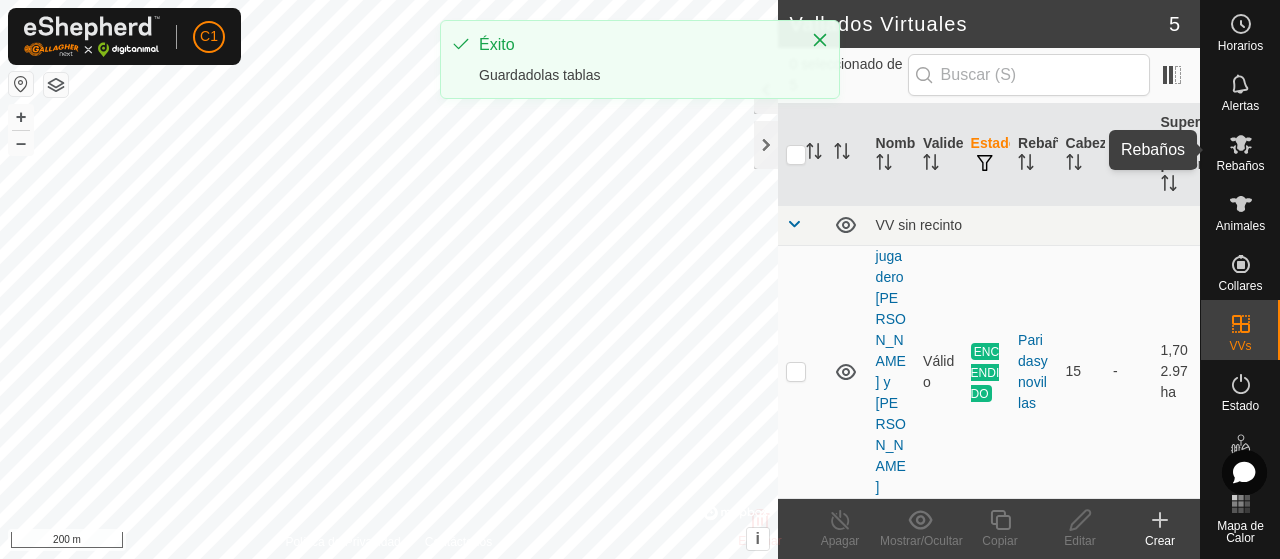 click 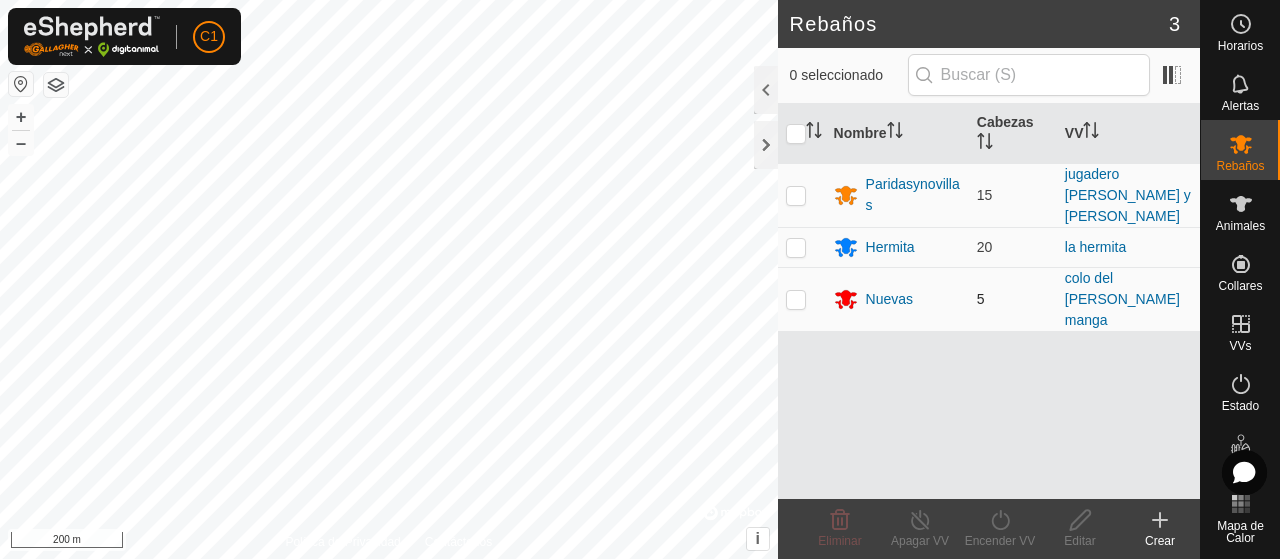 click at bounding box center (796, 299) 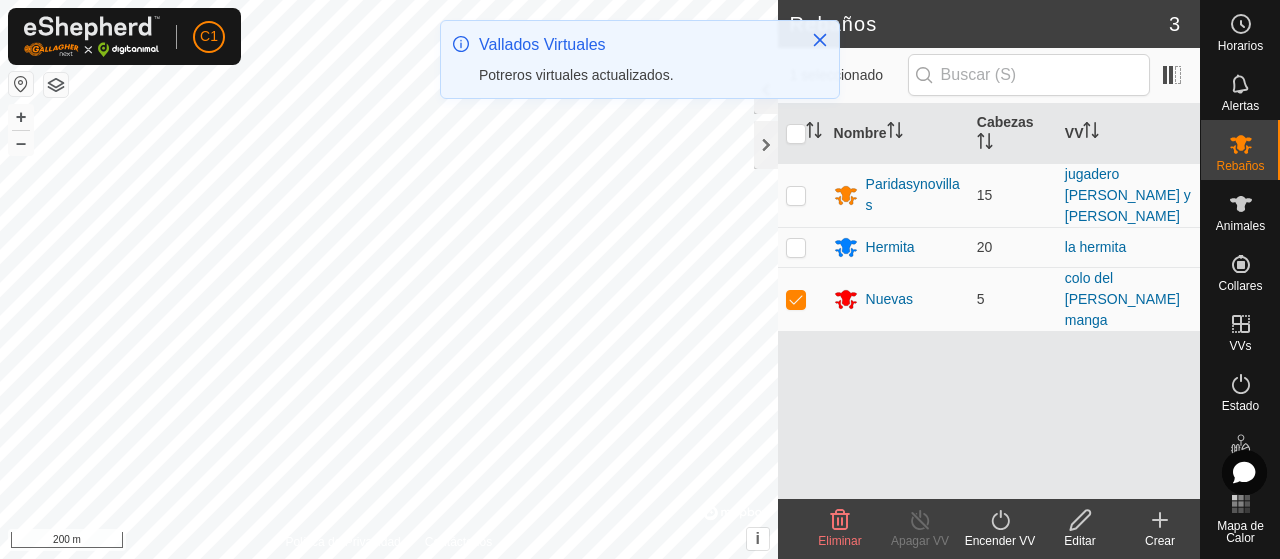 click 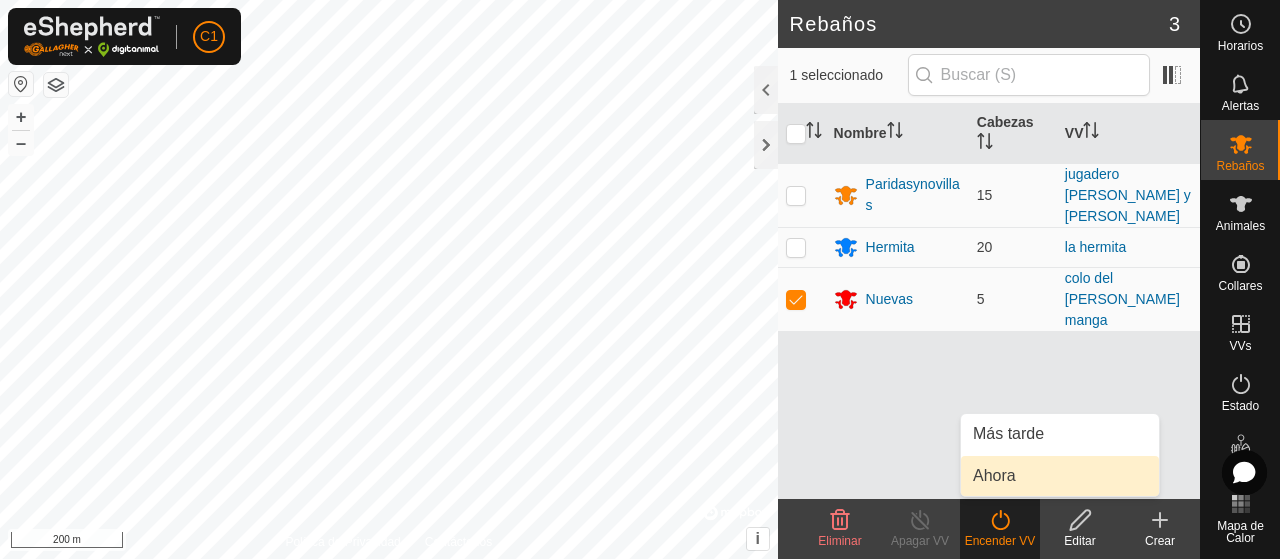 click on "Ahora" at bounding box center [1060, 476] 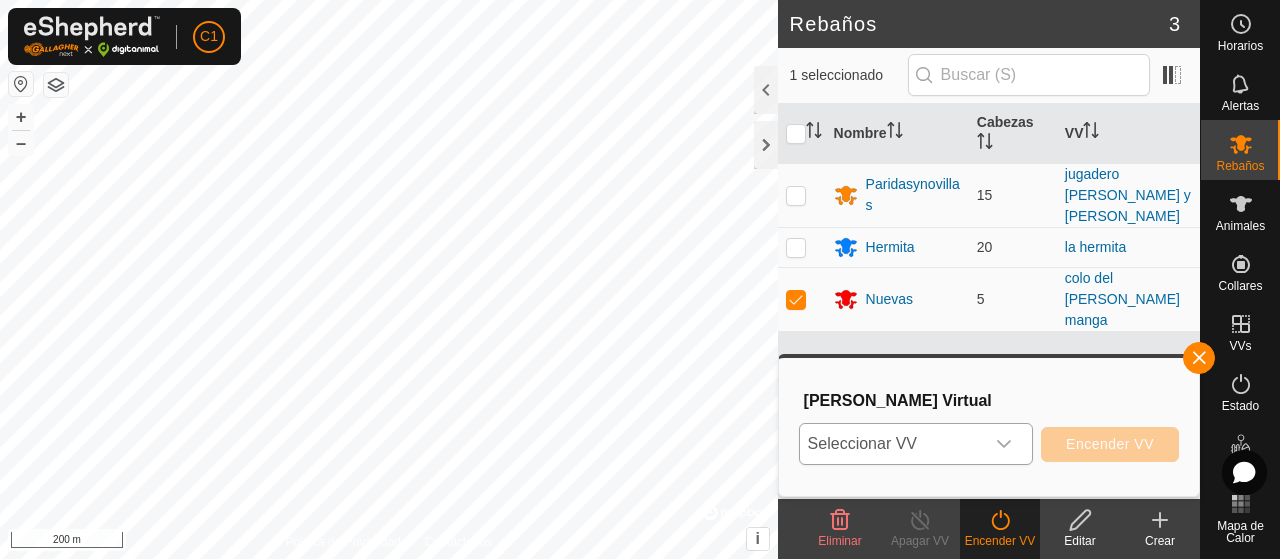 click at bounding box center (1004, 444) 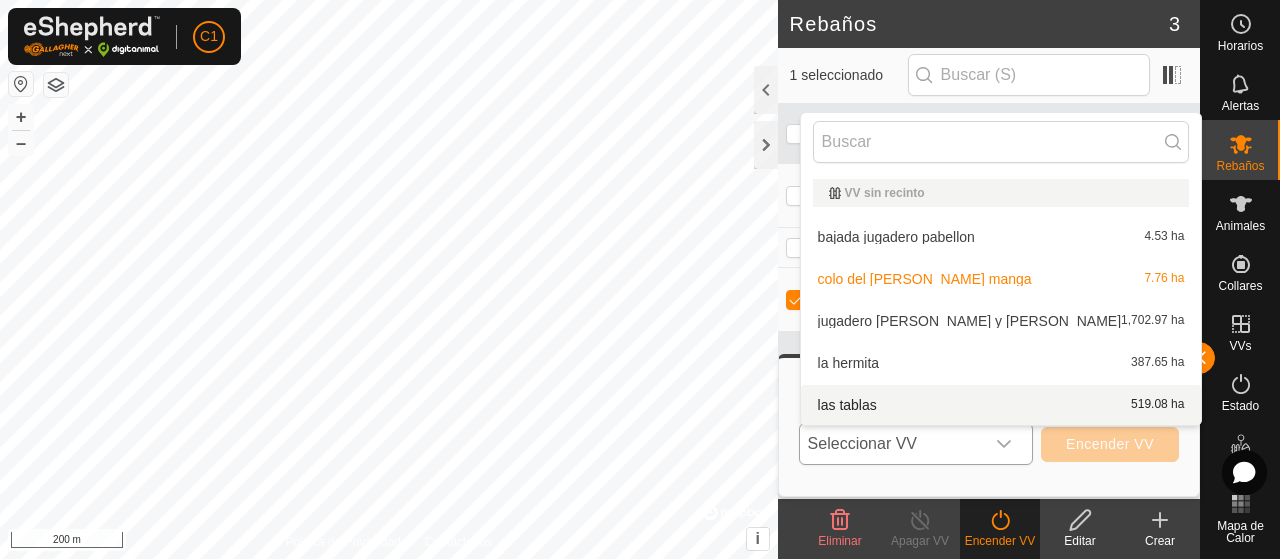 click on "las tablas  519.08 ha" at bounding box center (1001, 405) 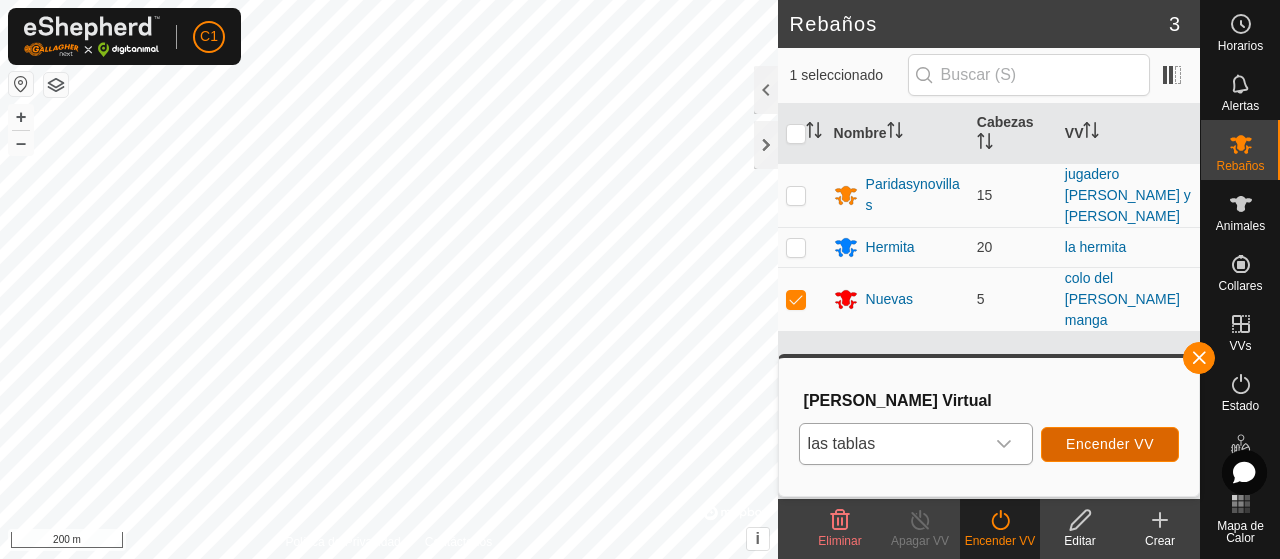 click on "Encender VV" at bounding box center (1110, 444) 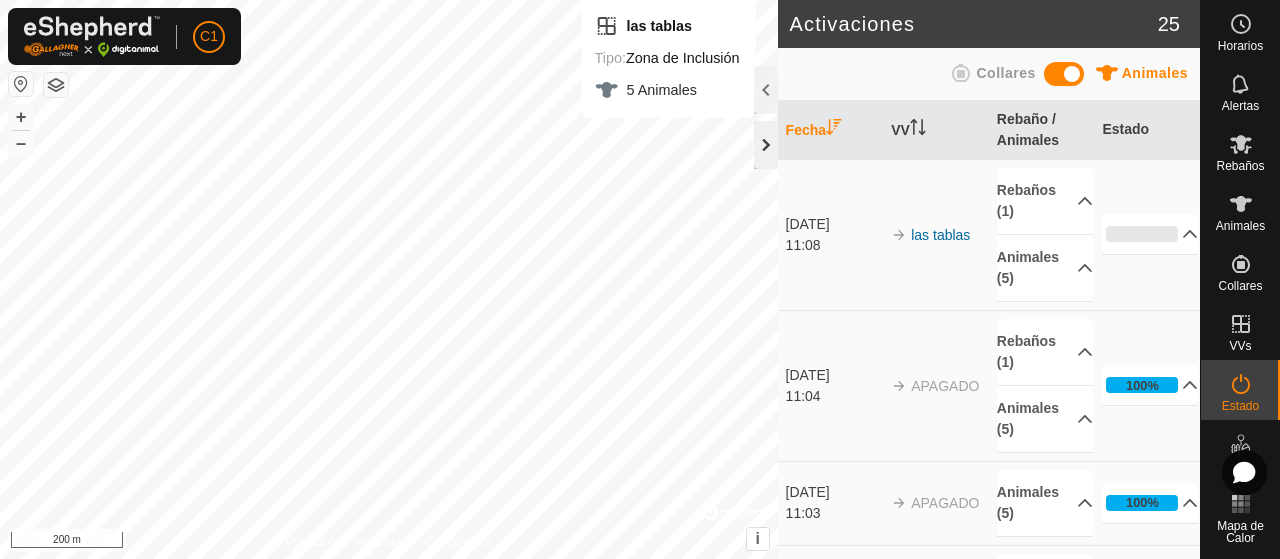 click 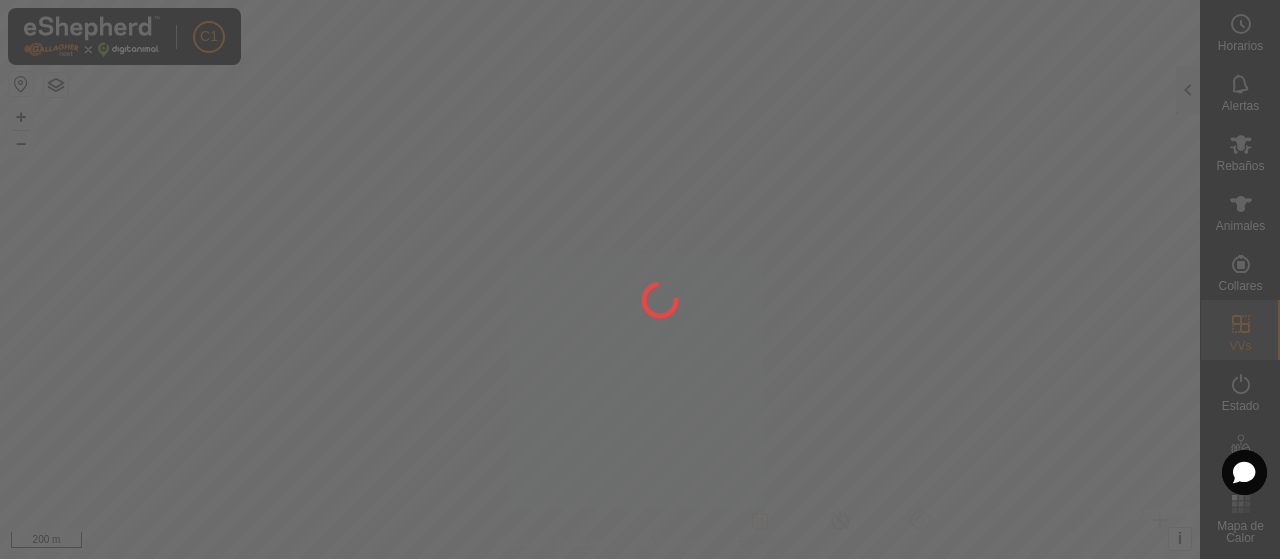 click 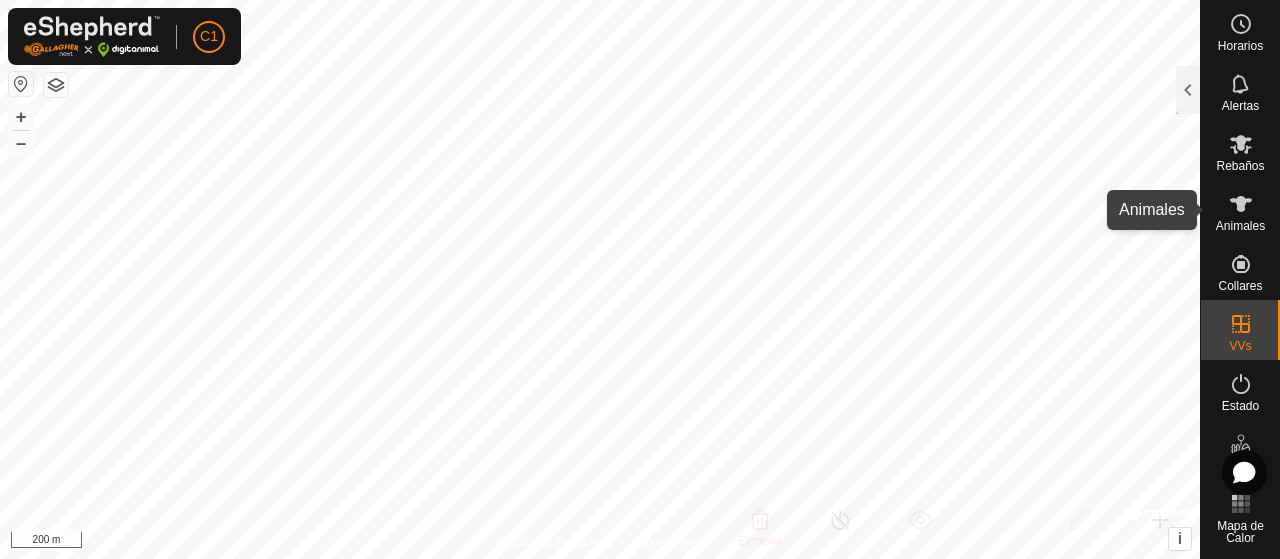 click 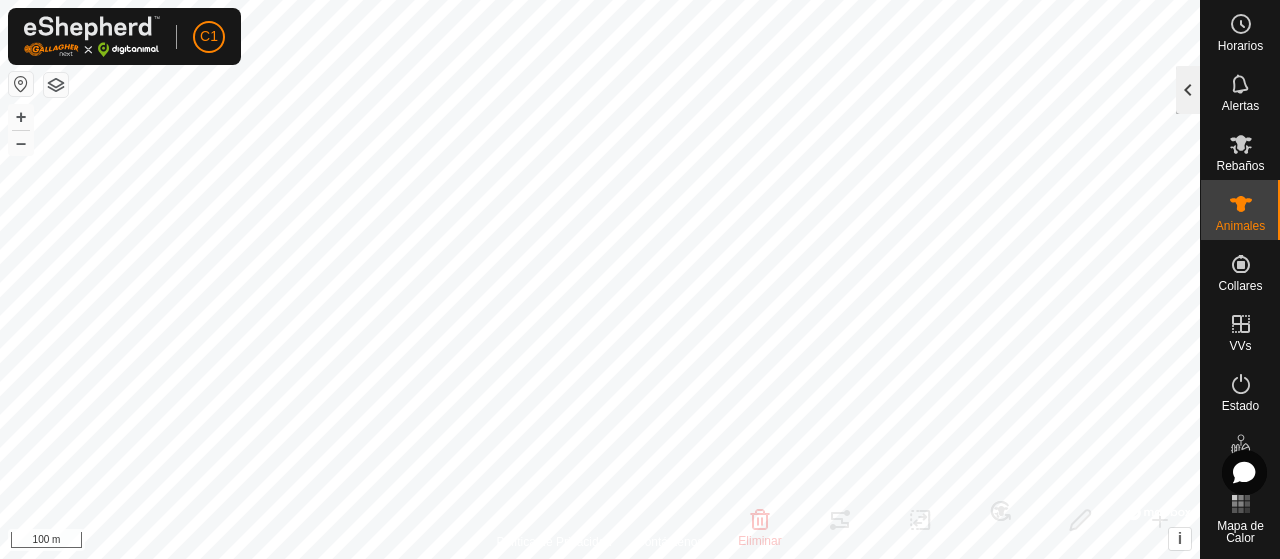 click 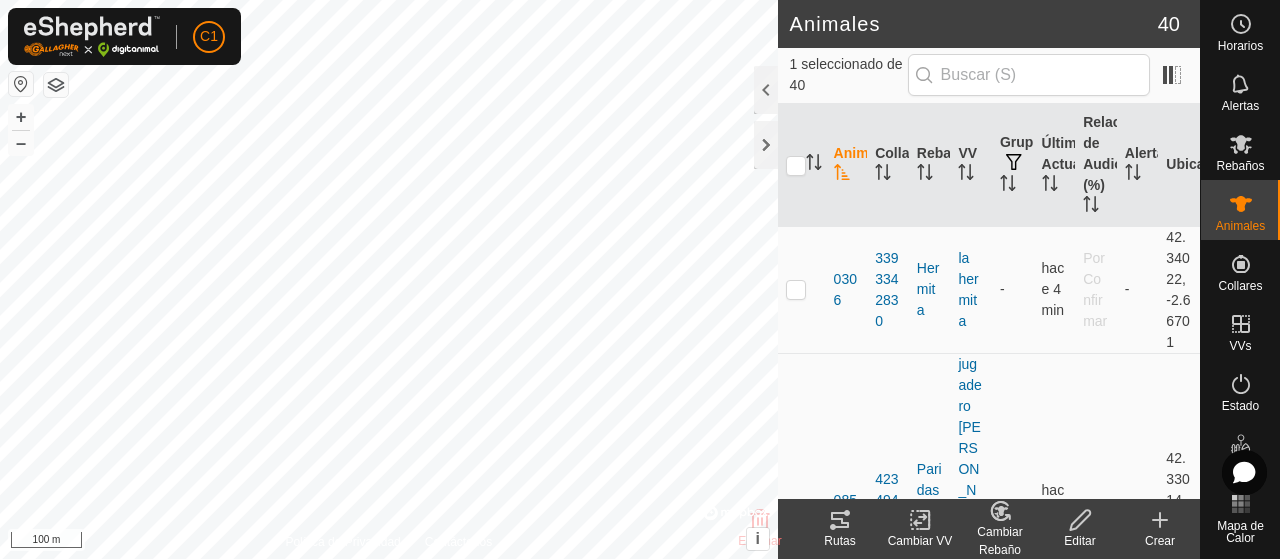 click on "Rutas" 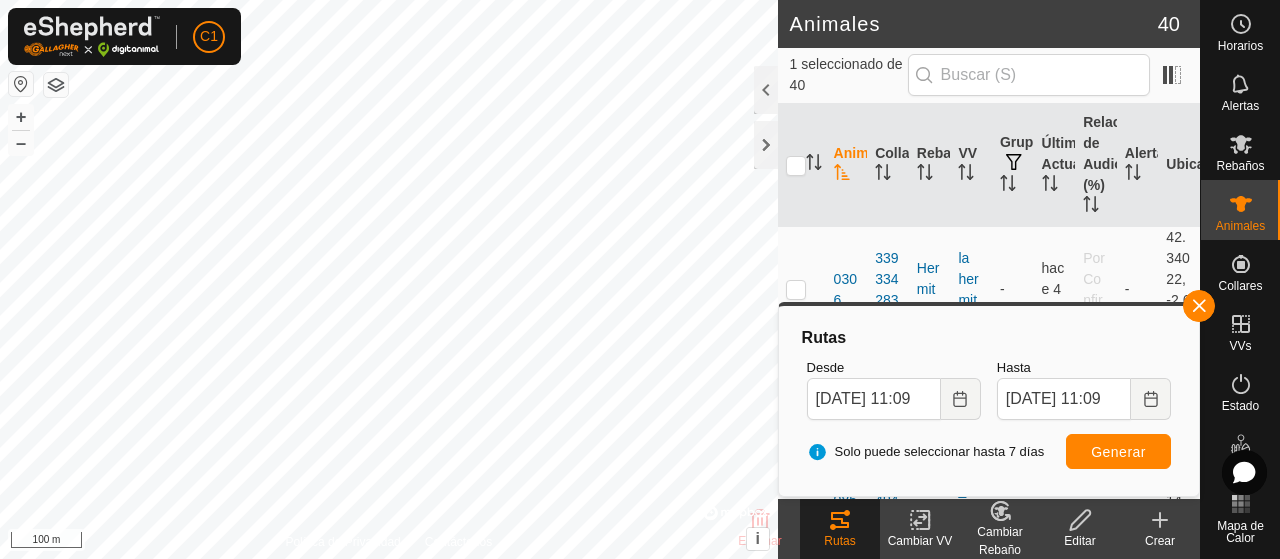 click on "C1 Horarios Alertas Rebaños Animales Collares VVs Estado Infra Mapa de Calor Ayuda Animales 40  1 seleccionado de 40   Animal   Collar   Rebaño   VV   Grupos   Última Actualización   Relación de Audio (%)   Alertas   Ubicación   0306   3393342830   [PERSON_NAME]  -  hace 4 min  Por Confirmar   -   42.34022, -2.66701   0852   4234940847   Paridasynovillas  jugadero [PERSON_NAME] y [PERSON_NAME]  -  hace 3 min  80   -   42.33014, -2.65477   4085   1296523833   [PERSON_NAME]  -  hace 2 min  Por Confirmar   -   42.33951, -2.67255   6000   3207439597   [PERSON_NAME]  -  hace 4 min  Por Confirmar   -   42.34006, -2.66756   6445   3985010400   Paridasynovillas  jugadero [PERSON_NAME] y [PERSON_NAME]  -  hace 3 min  Por Confirmar   -   42.33195, -2.65023   6450   3393537807   [PERSON_NAME]  -  hace 3 min  Por Confirmar   -   42.34004, -2.66758   6451   1423368443   Paridasynovillas  jugadero [PERSON_NAME] y [PERSON_NAME]  -  hace 3 min  Por Confirmar   -   42.33168, -2.6528   6452   2086929438   Paridasynovillas   -  -" at bounding box center [640, 279] 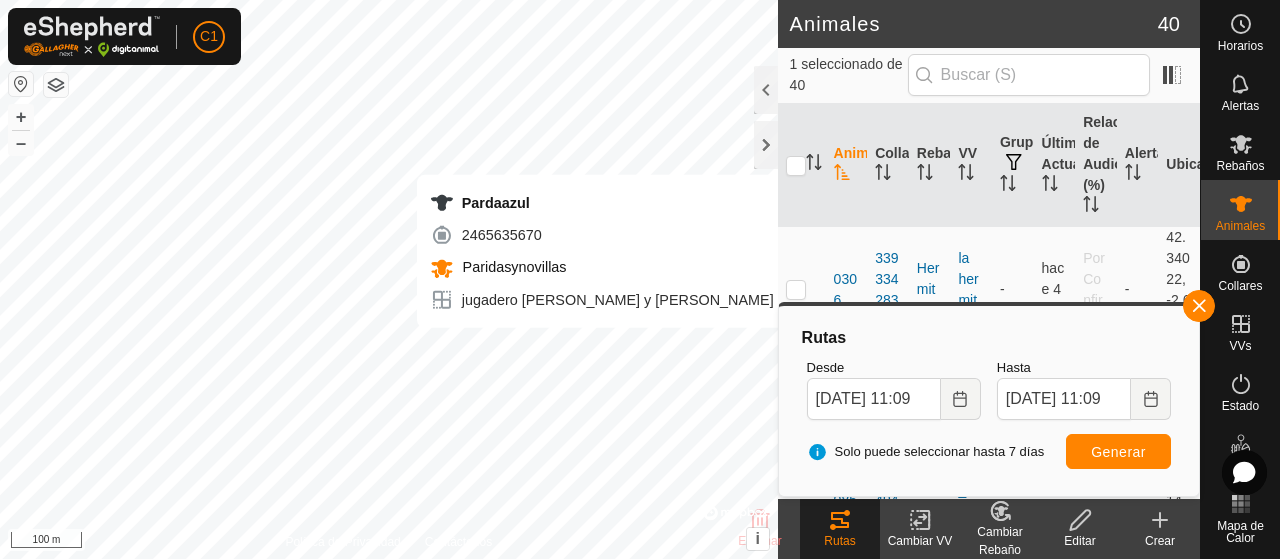 checkbox on "false" 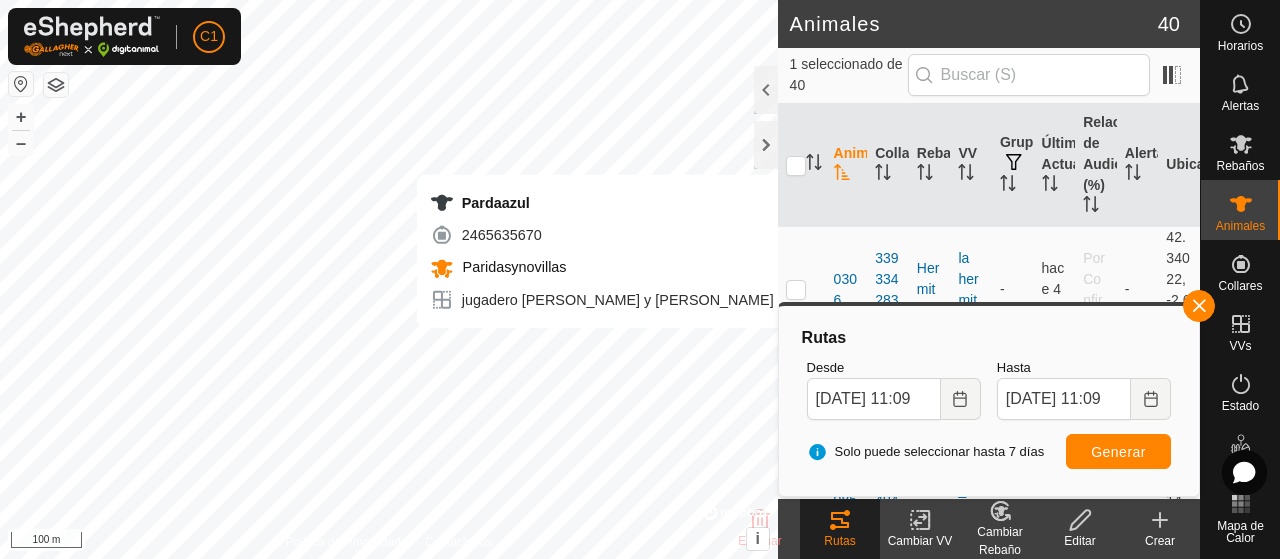 checkbox on "true" 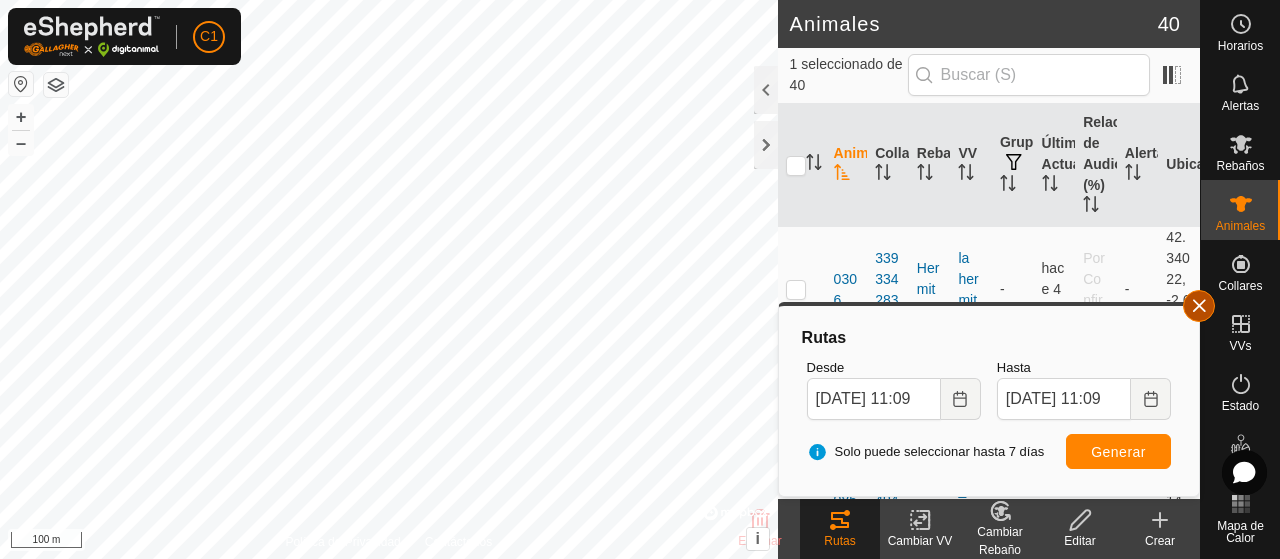 click at bounding box center [1199, 306] 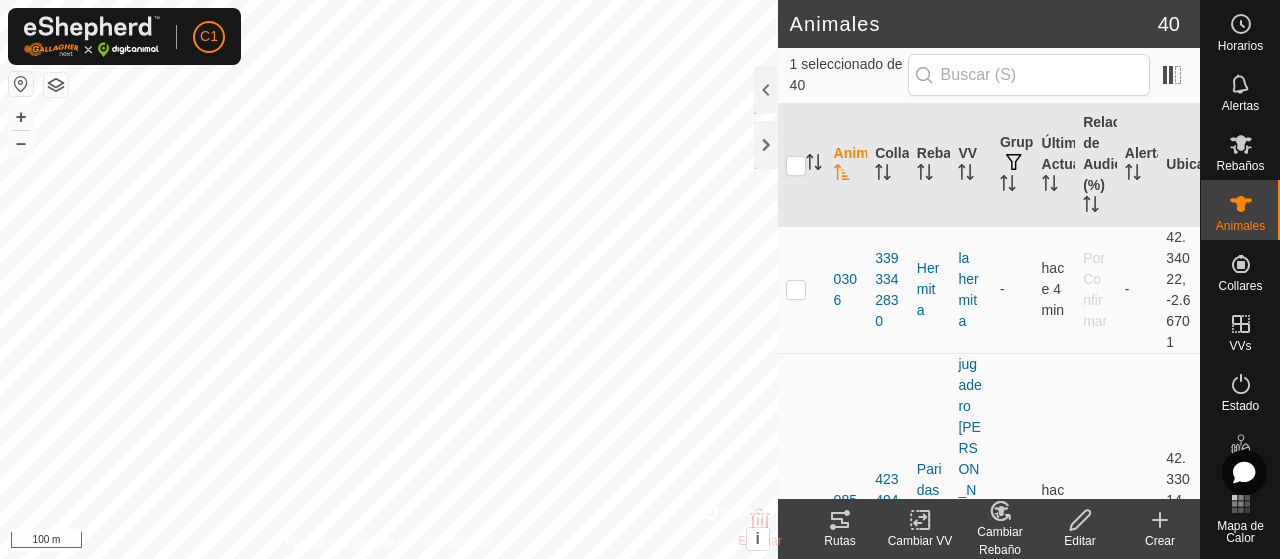 click 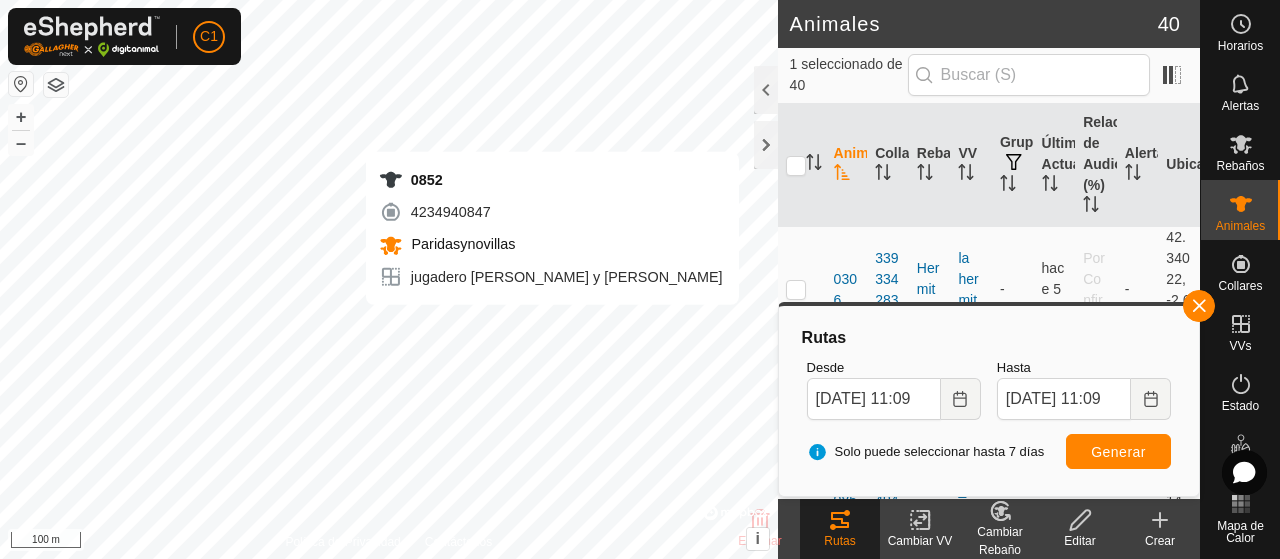checkbox on "true" 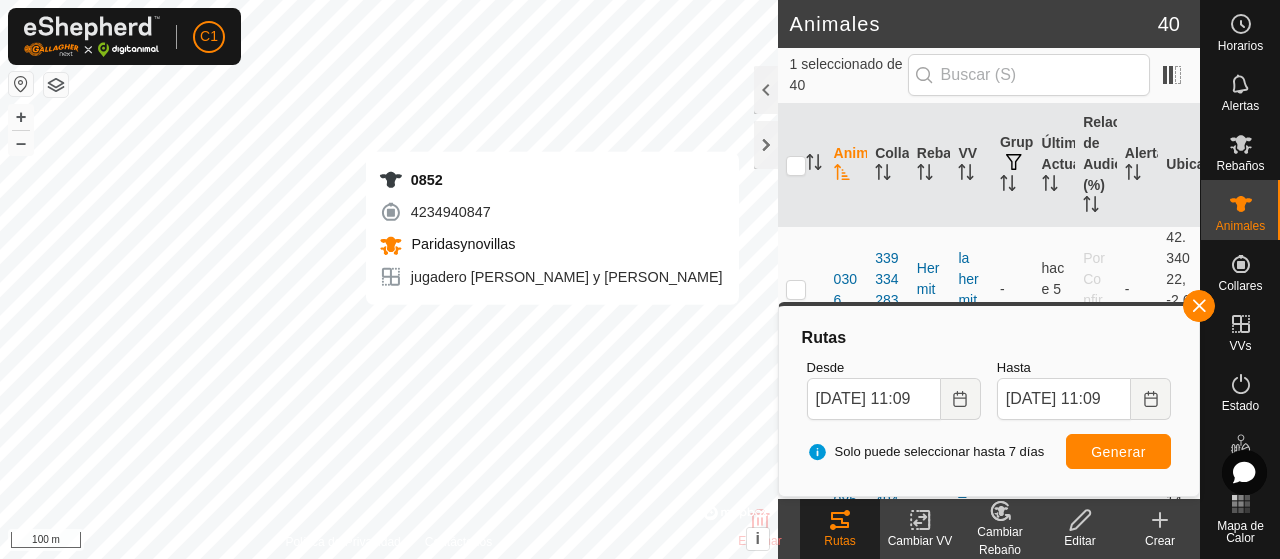 checkbox on "false" 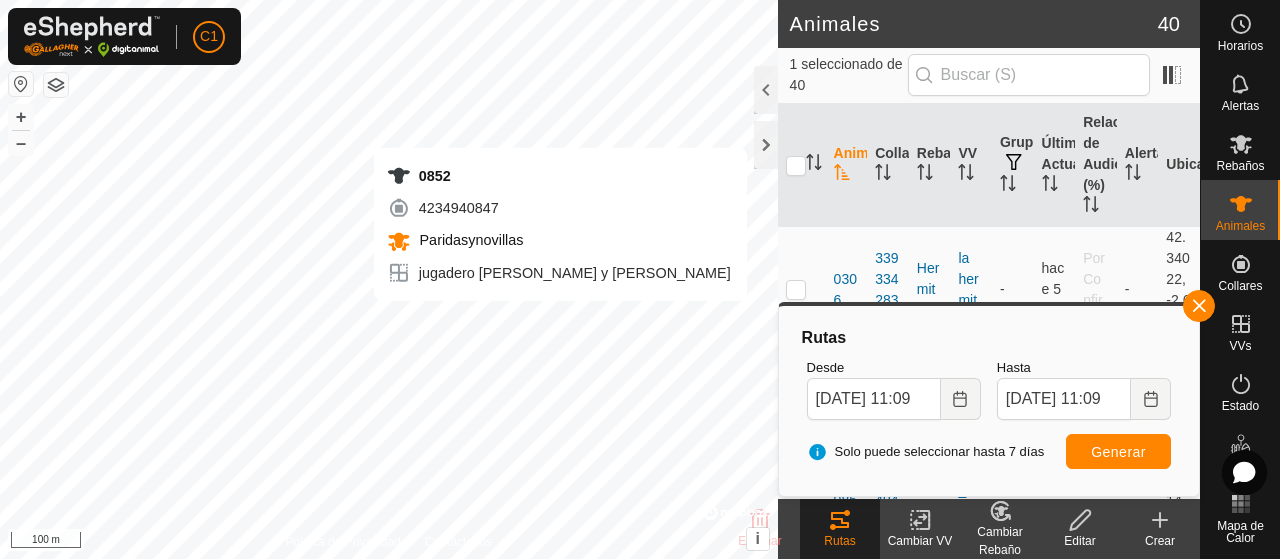 checkbox on "false" 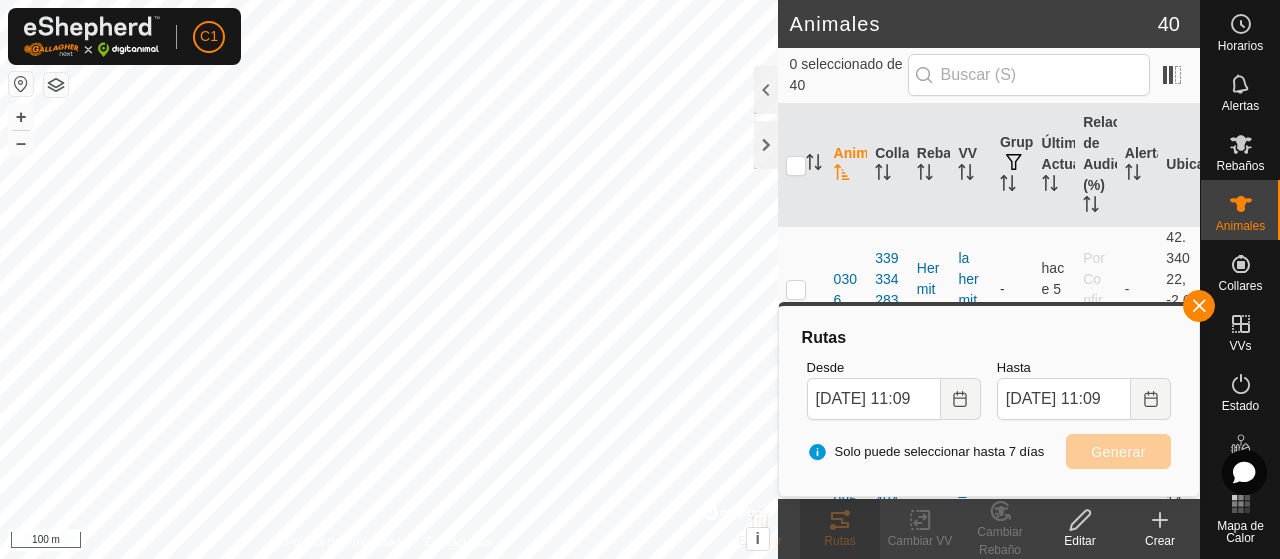 checkbox on "true" 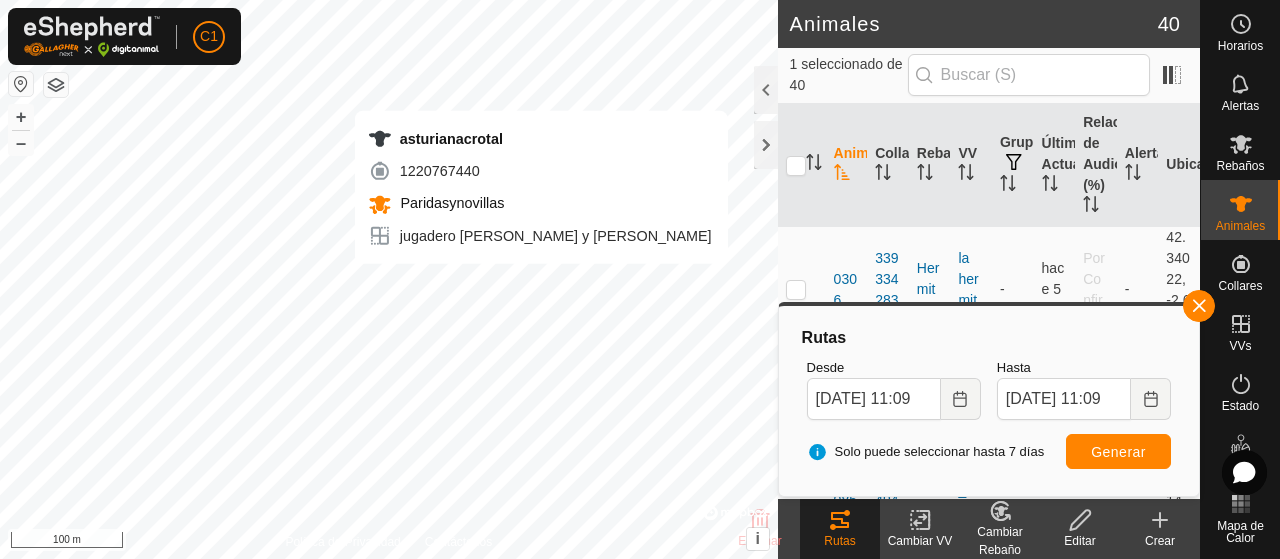 checkbox on "true" 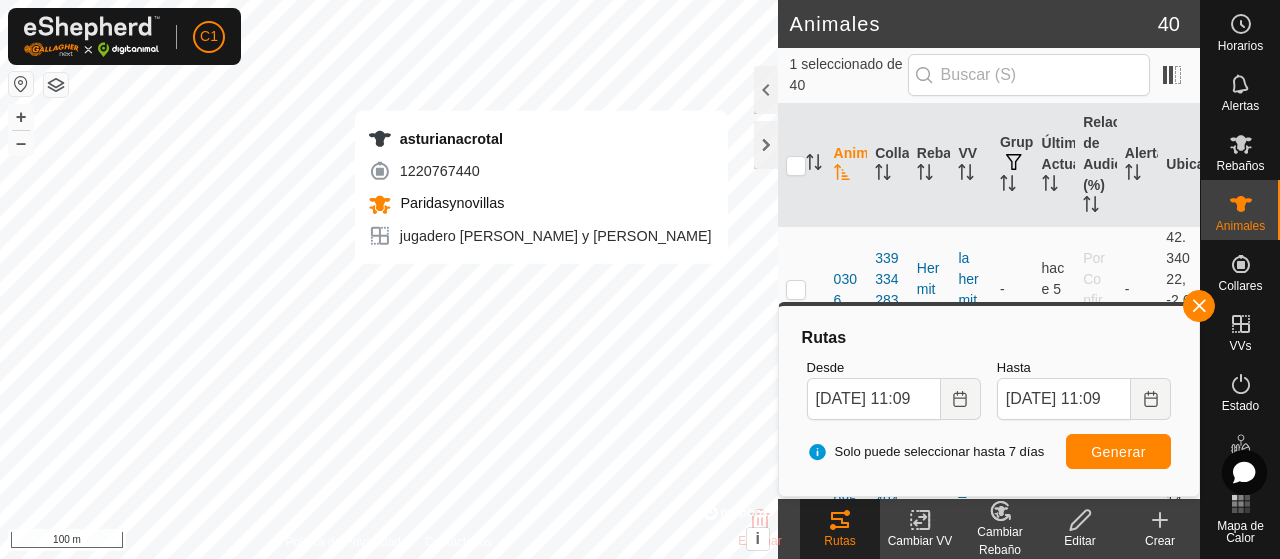 checkbox on "false" 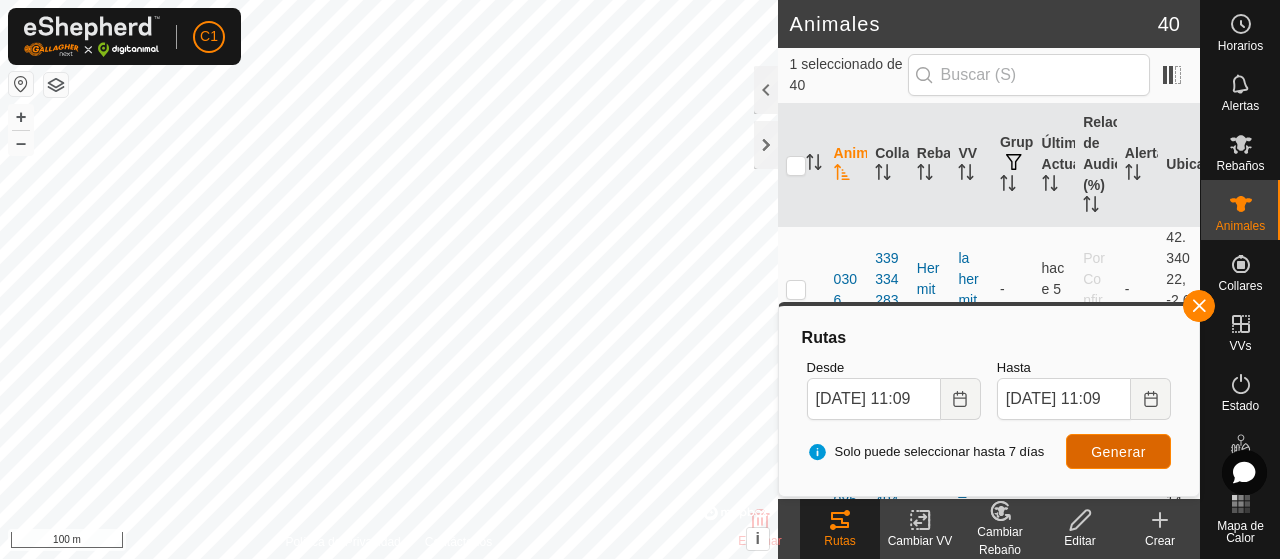click on "Generar" at bounding box center [1118, 452] 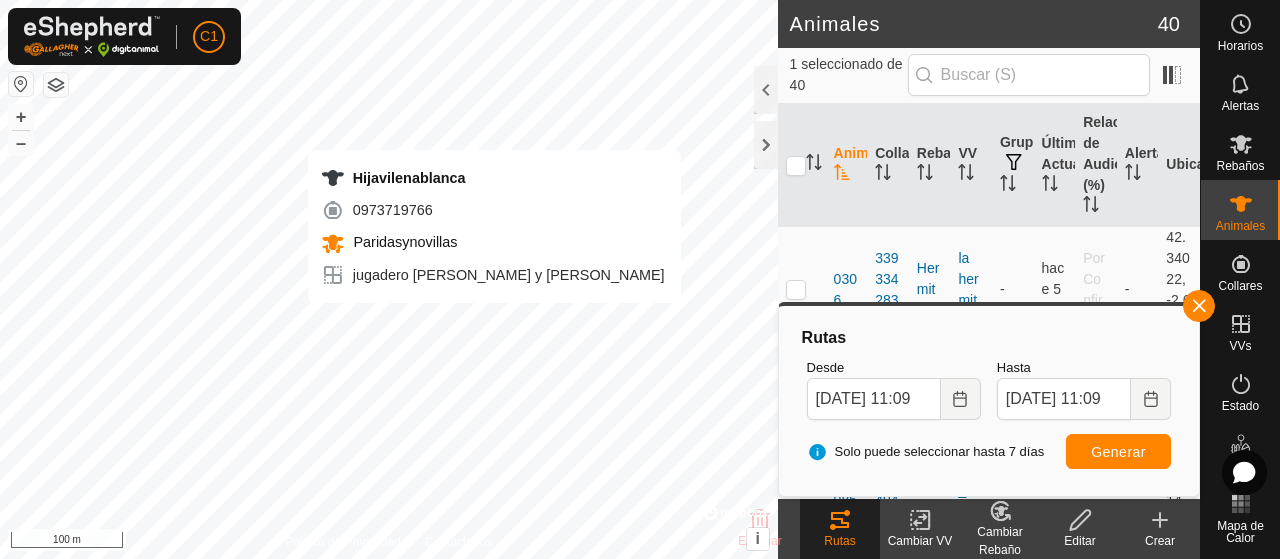 checkbox on "false" 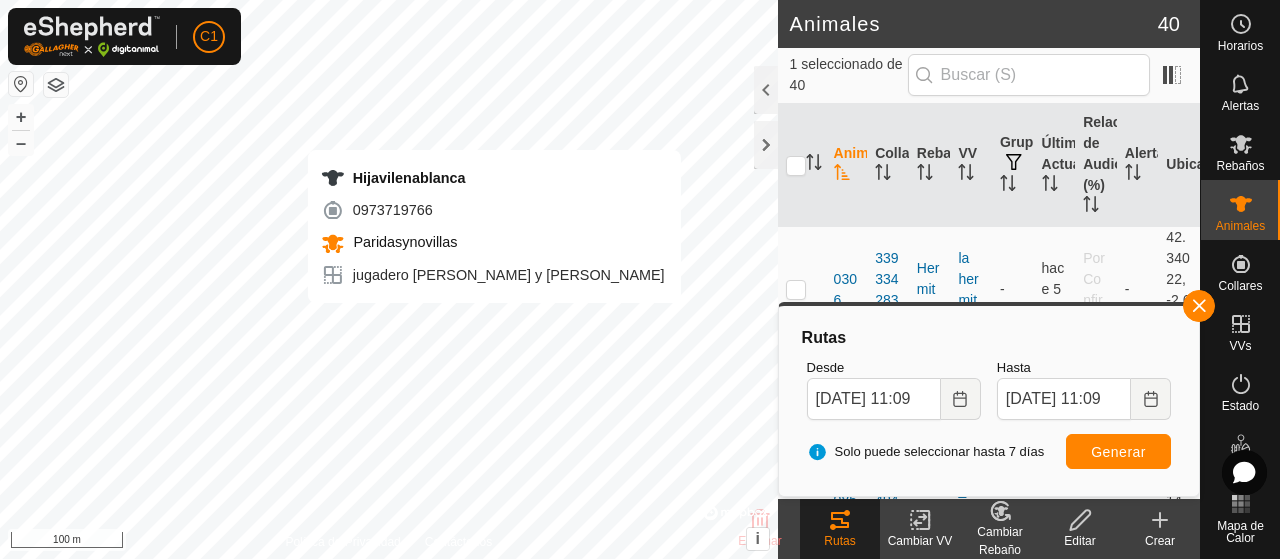 checkbox on "true" 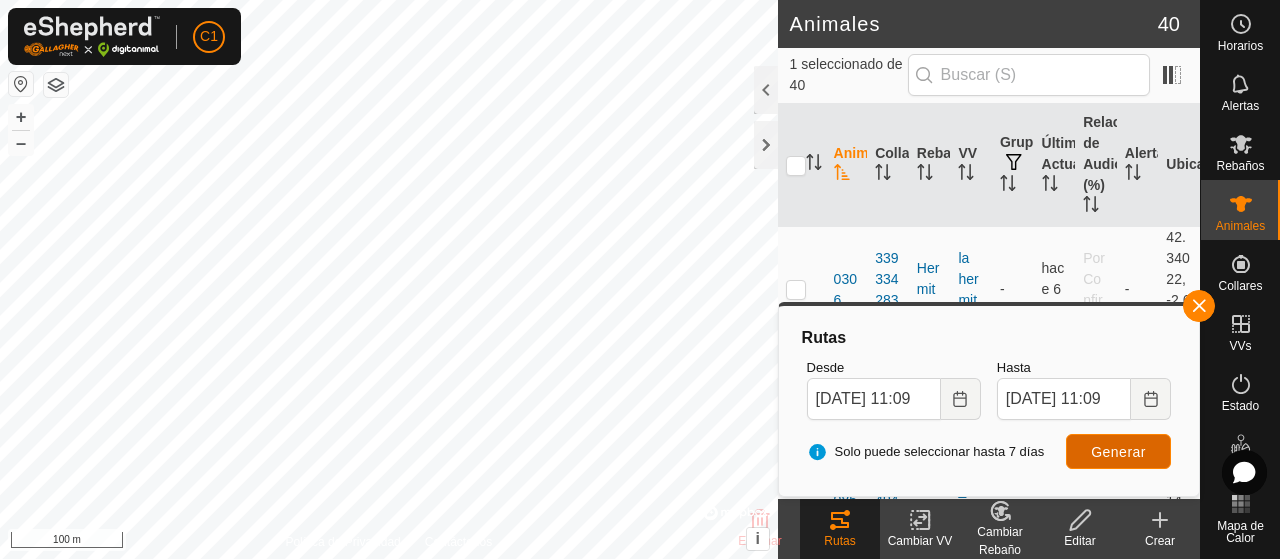 click on "Generar" at bounding box center (1118, 451) 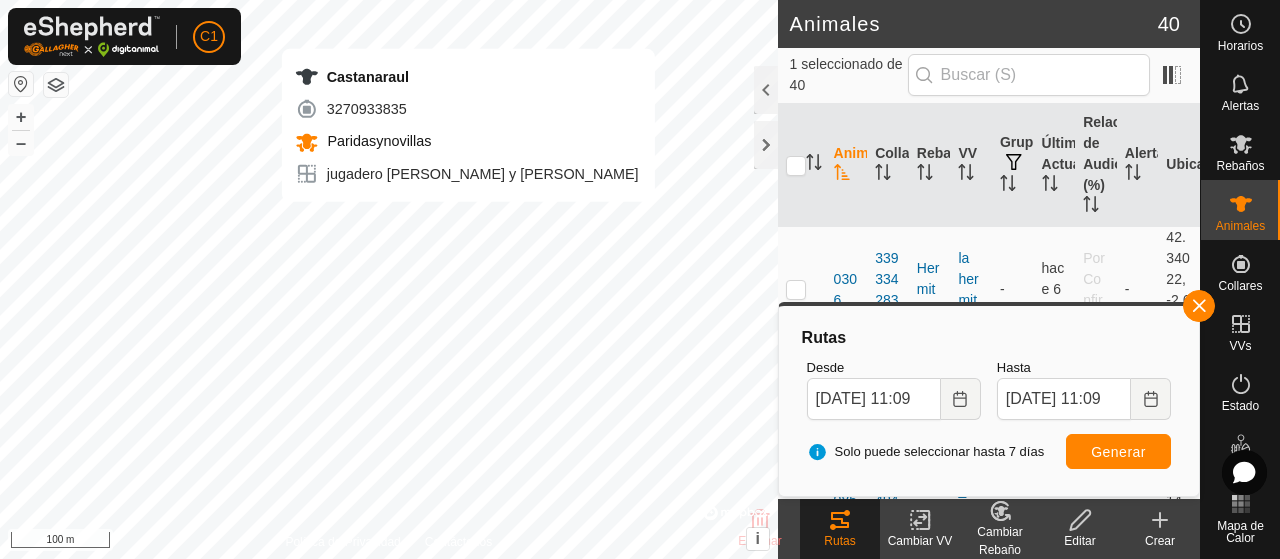 checkbox on "true" 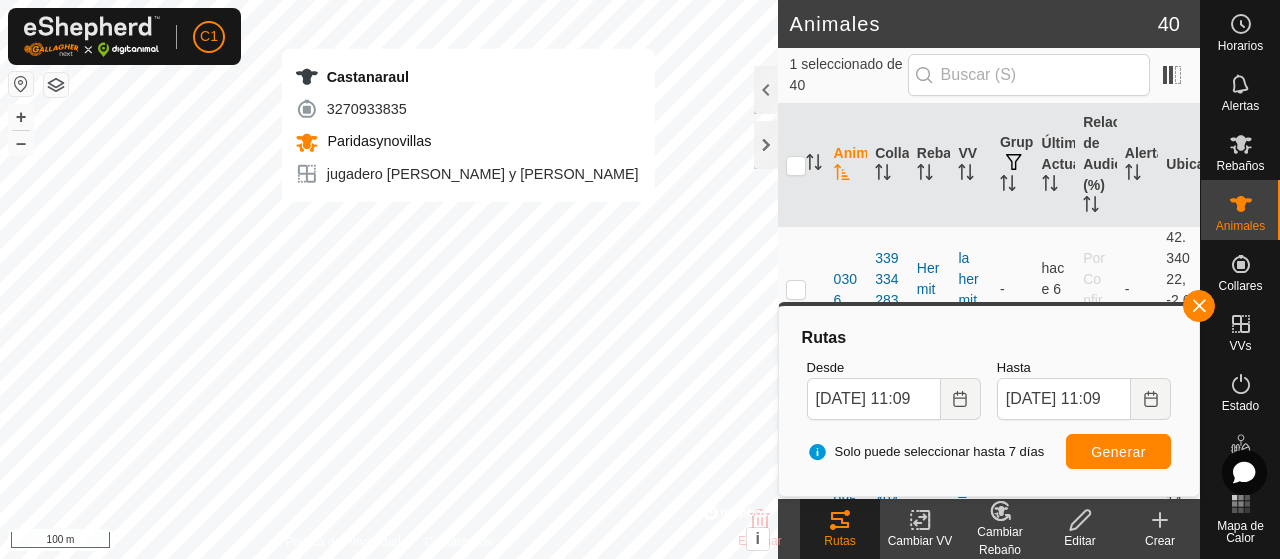 checkbox on "false" 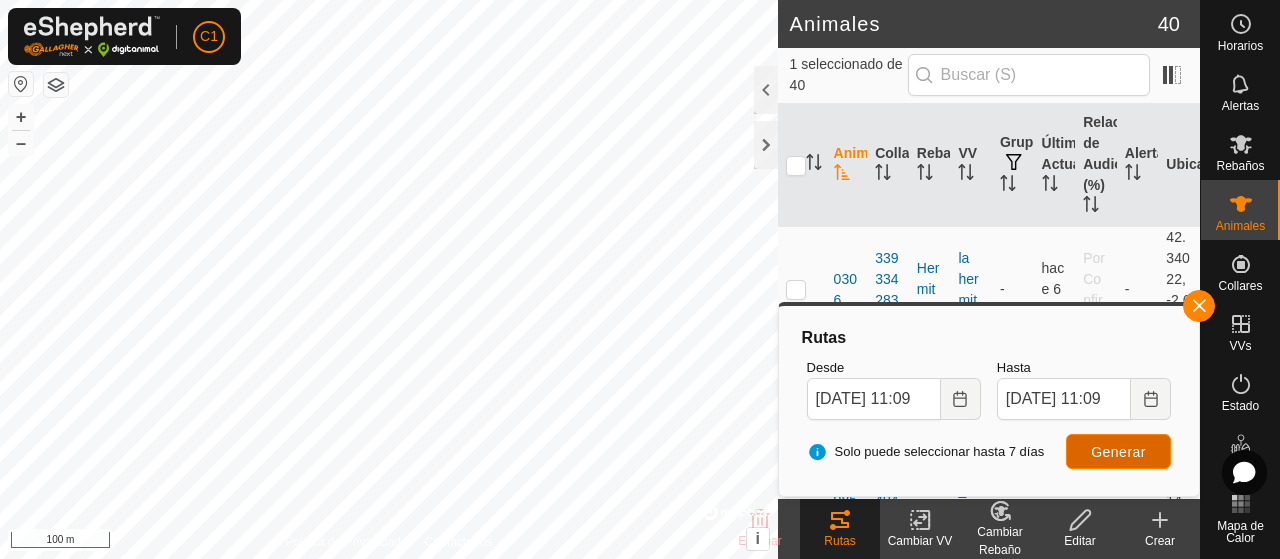 click on "Generar" at bounding box center (1118, 452) 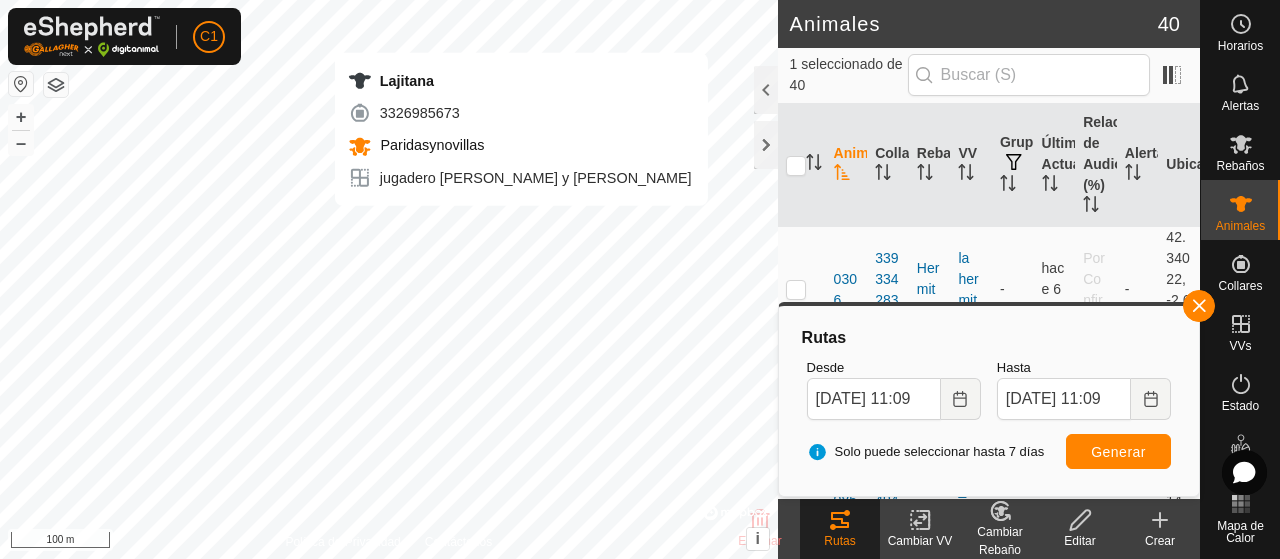 checkbox on "false" 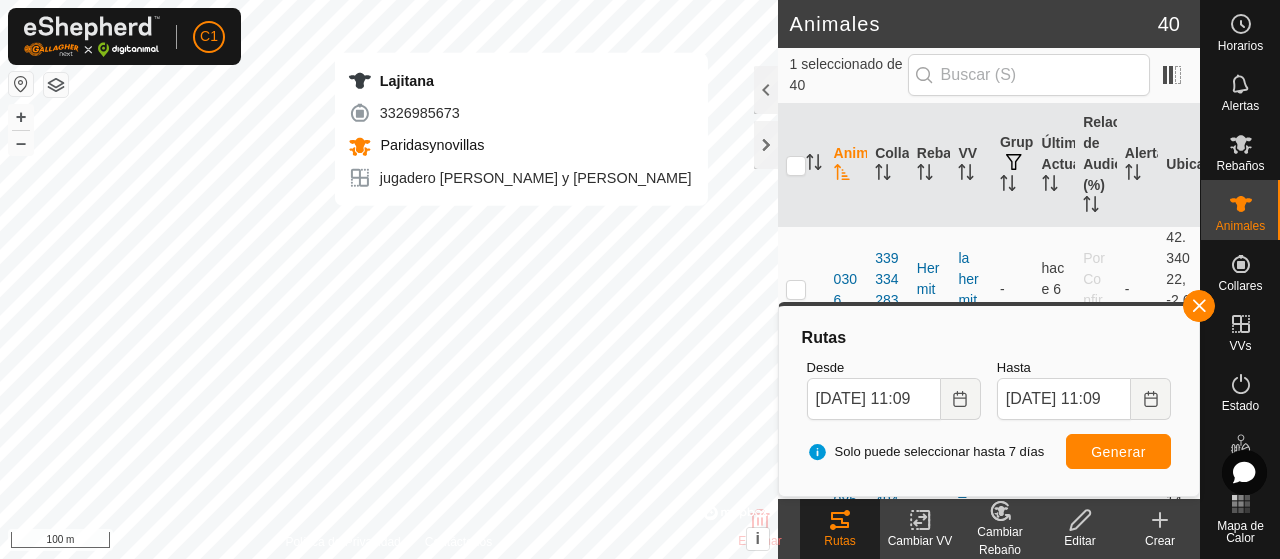 checkbox on "true" 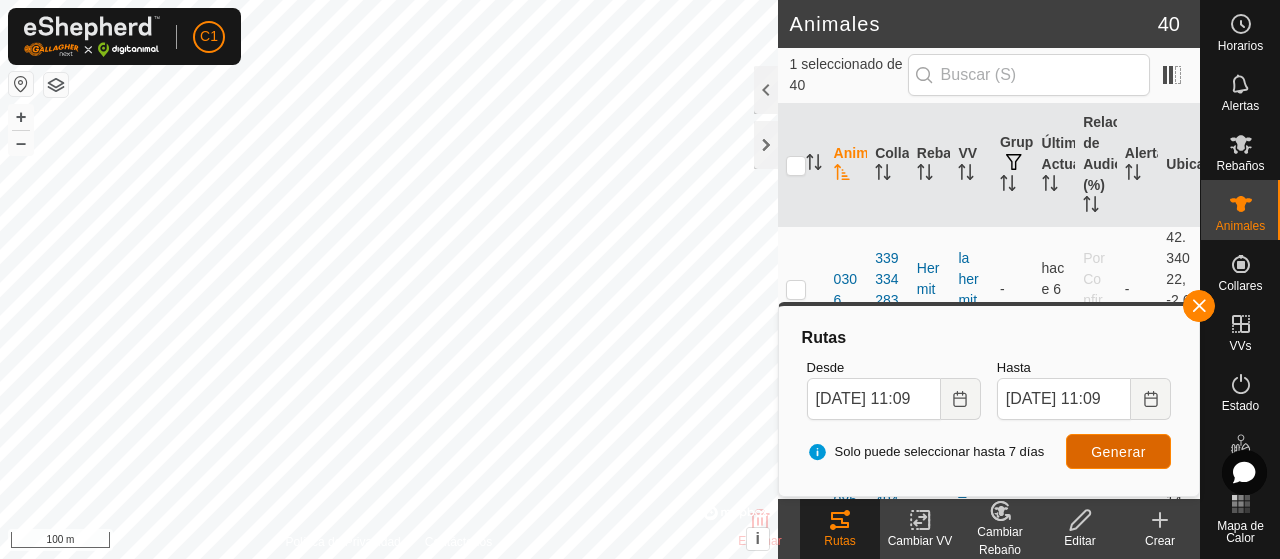 click on "Generar" at bounding box center (1118, 452) 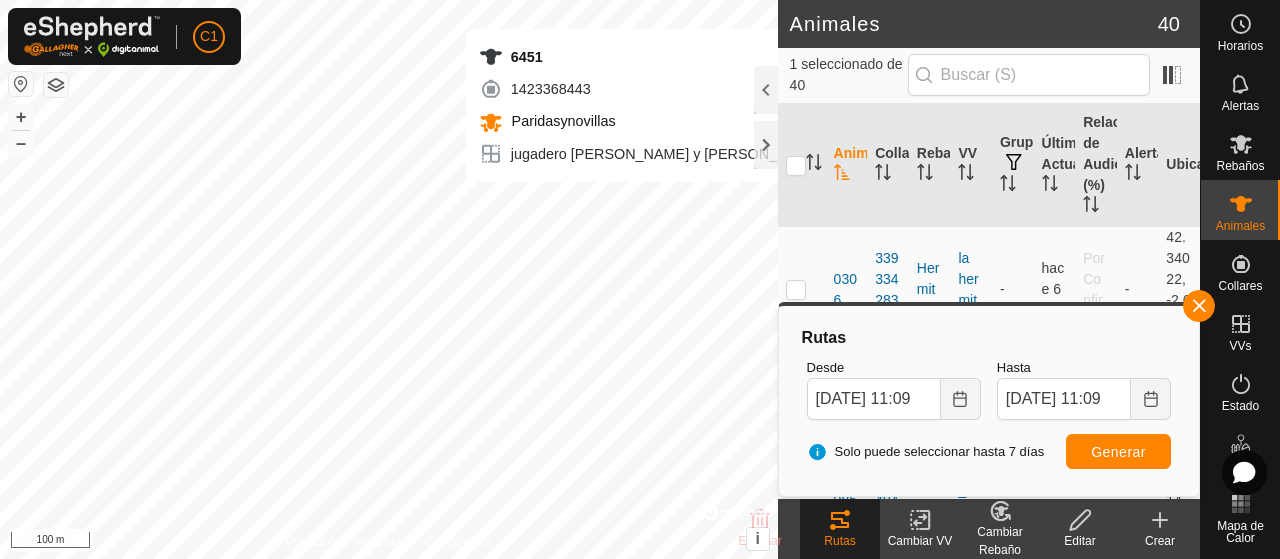 checkbox on "true" 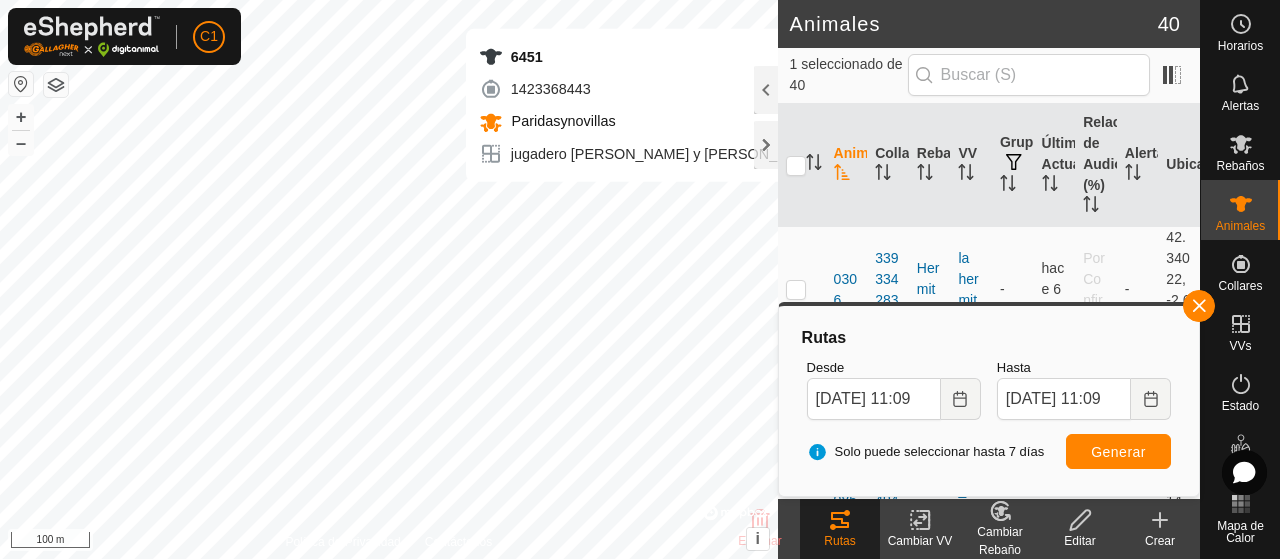 checkbox on "false" 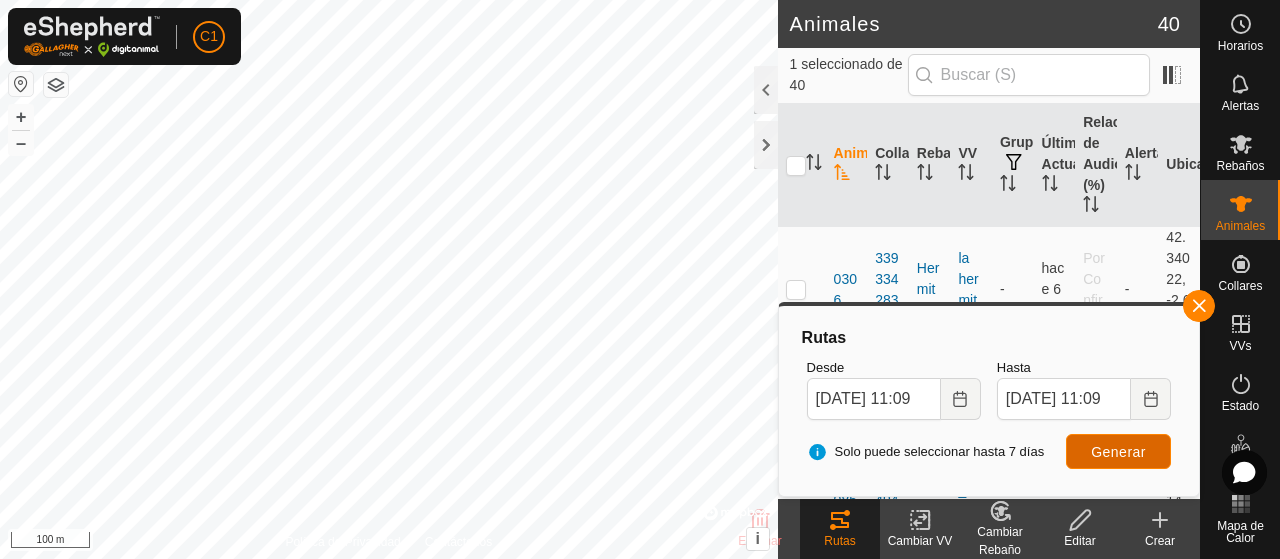 click on "Generar" at bounding box center [1118, 452] 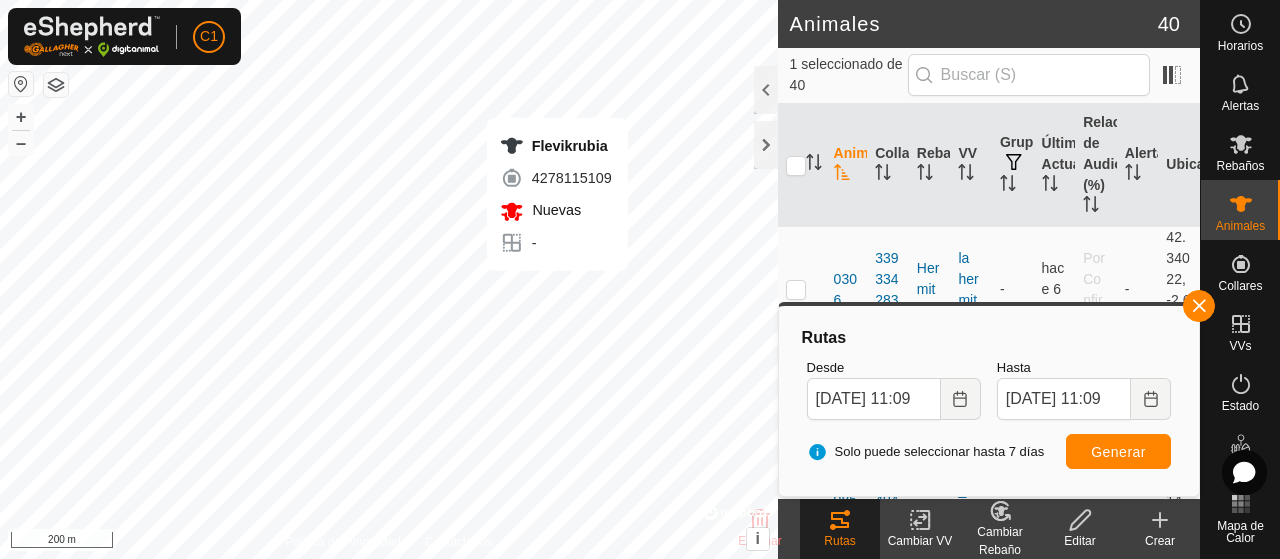 checkbox on "false" 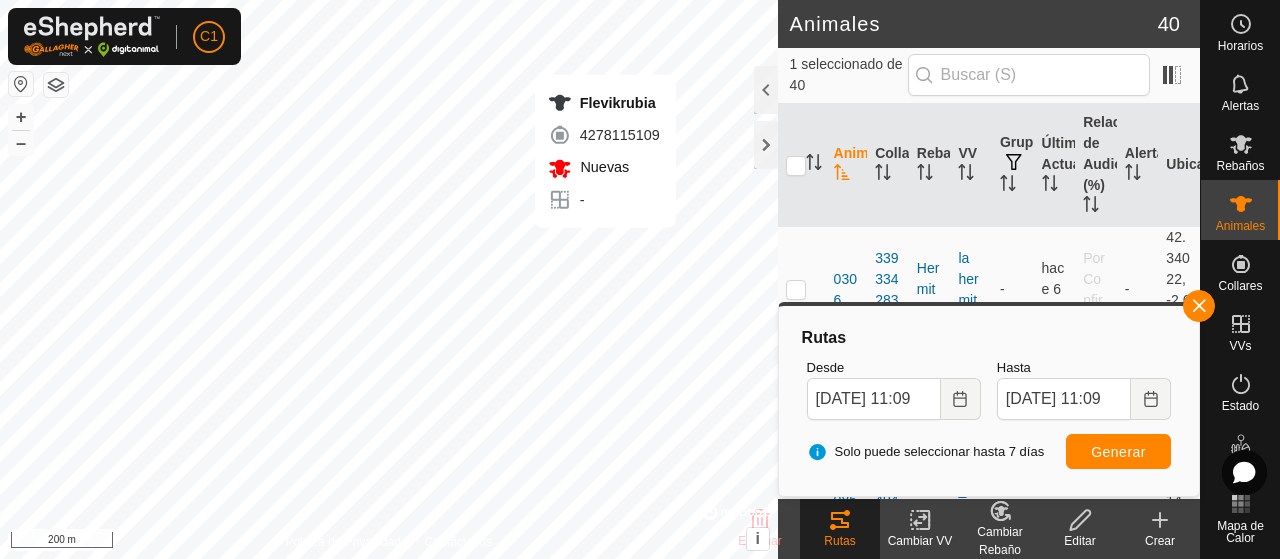 checkbox on "false" 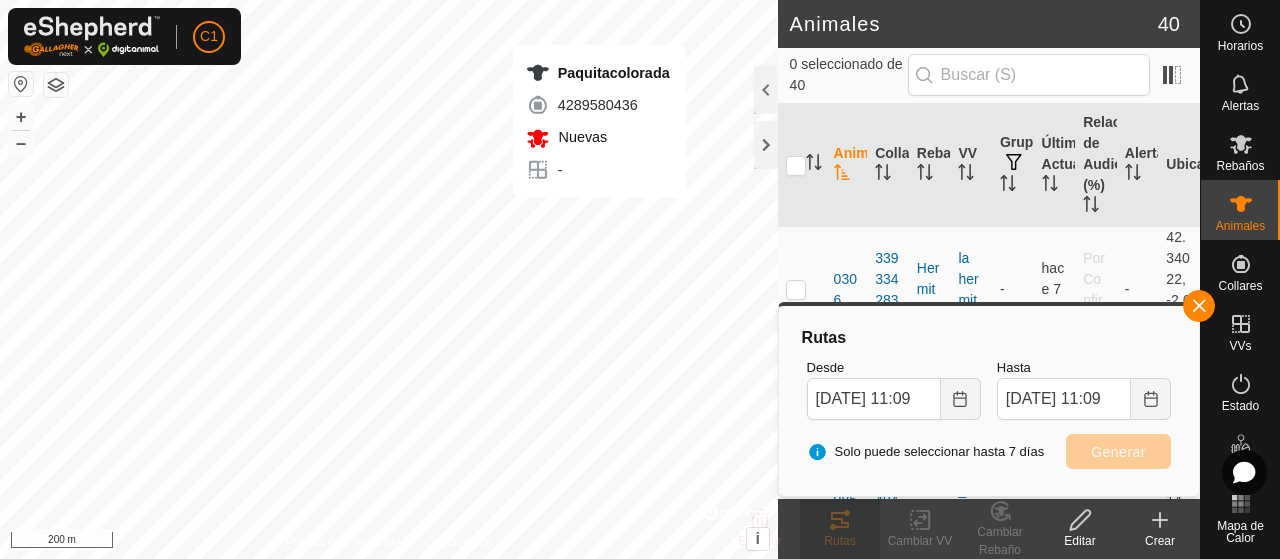 checkbox on "true" 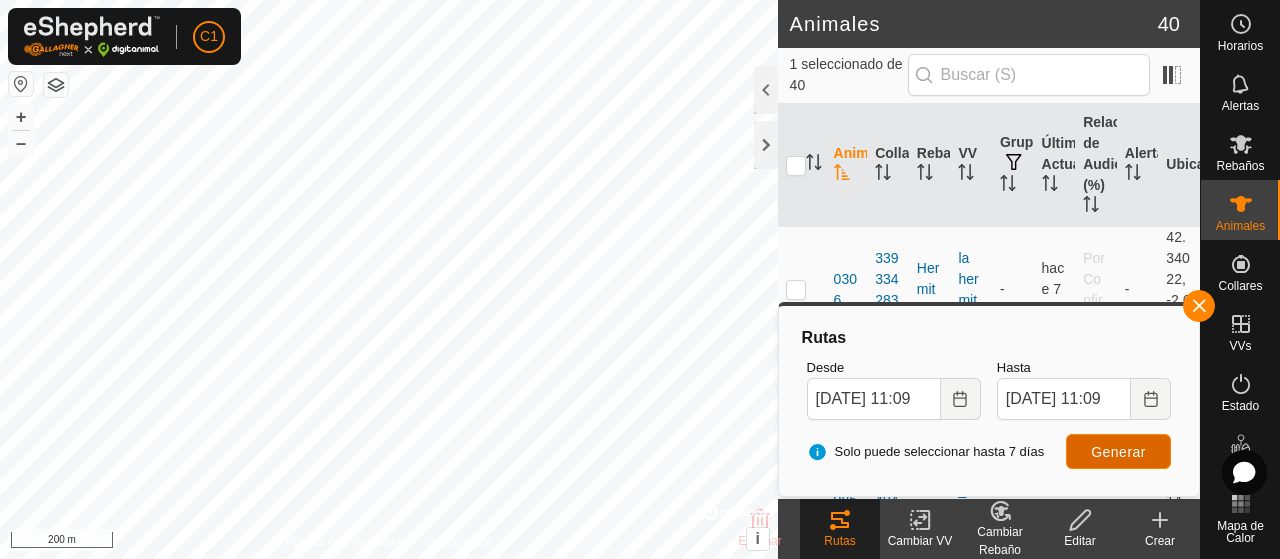 click on "Generar" at bounding box center [1118, 452] 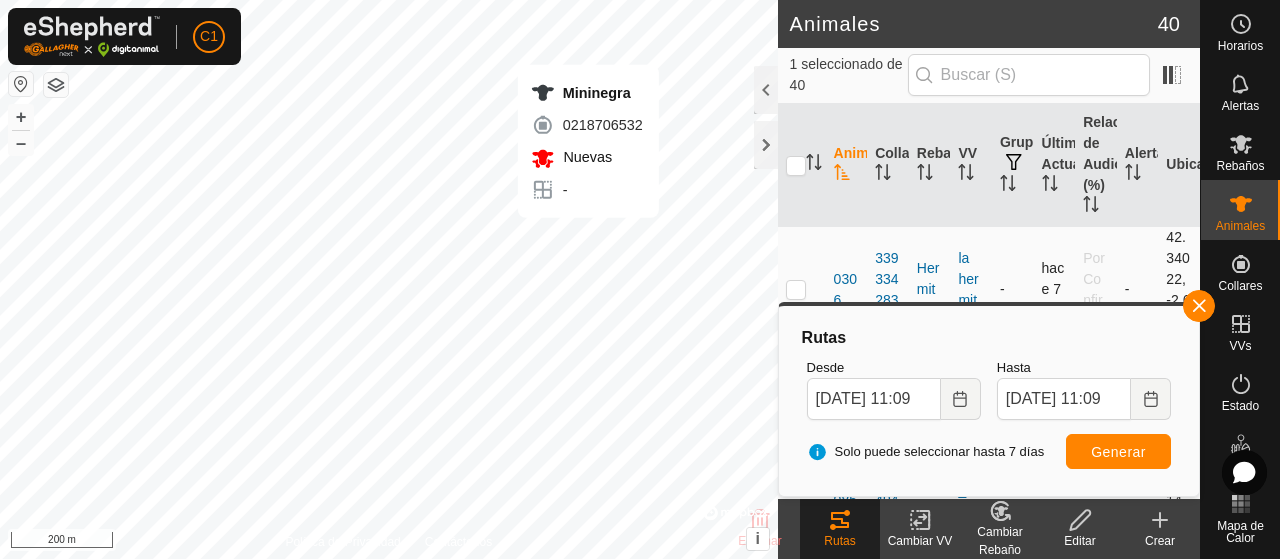 checkbox on "true" 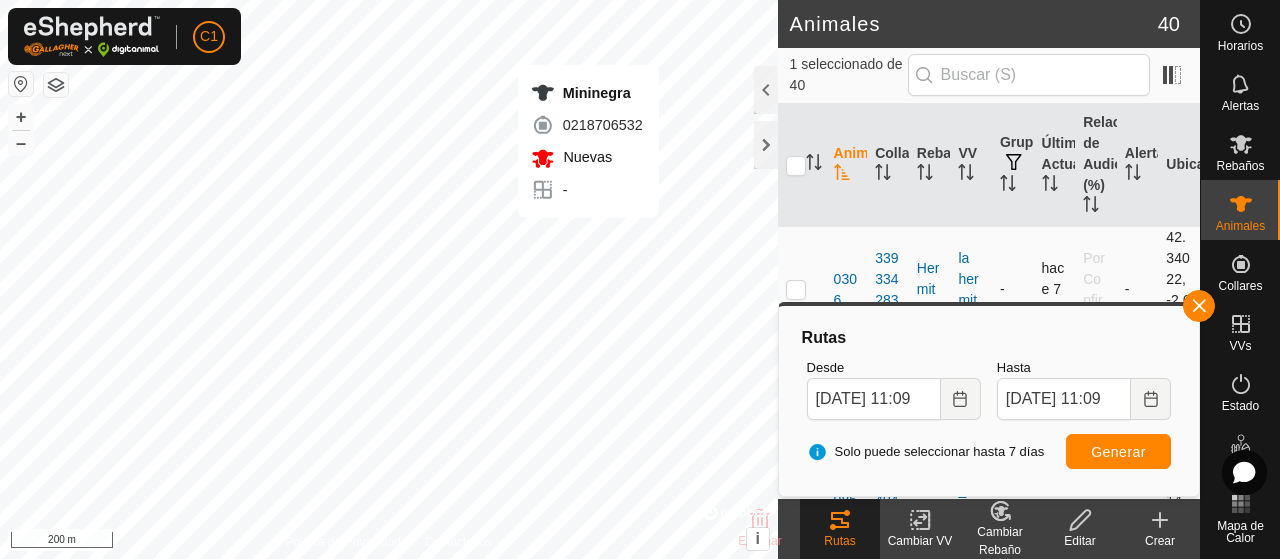 checkbox on "false" 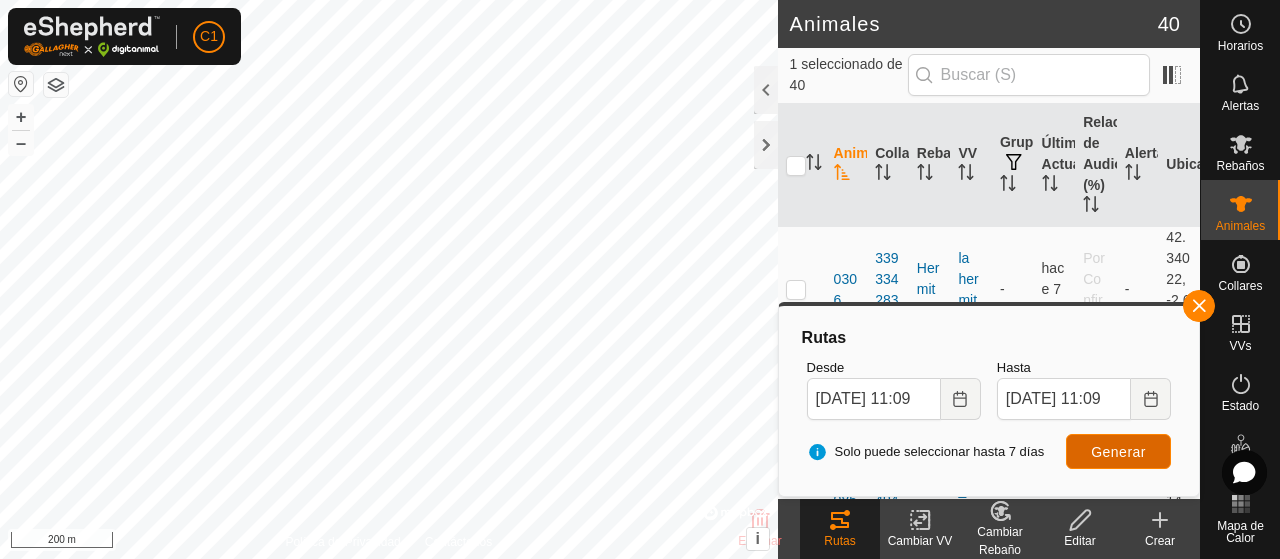 click on "Generar" at bounding box center (1118, 452) 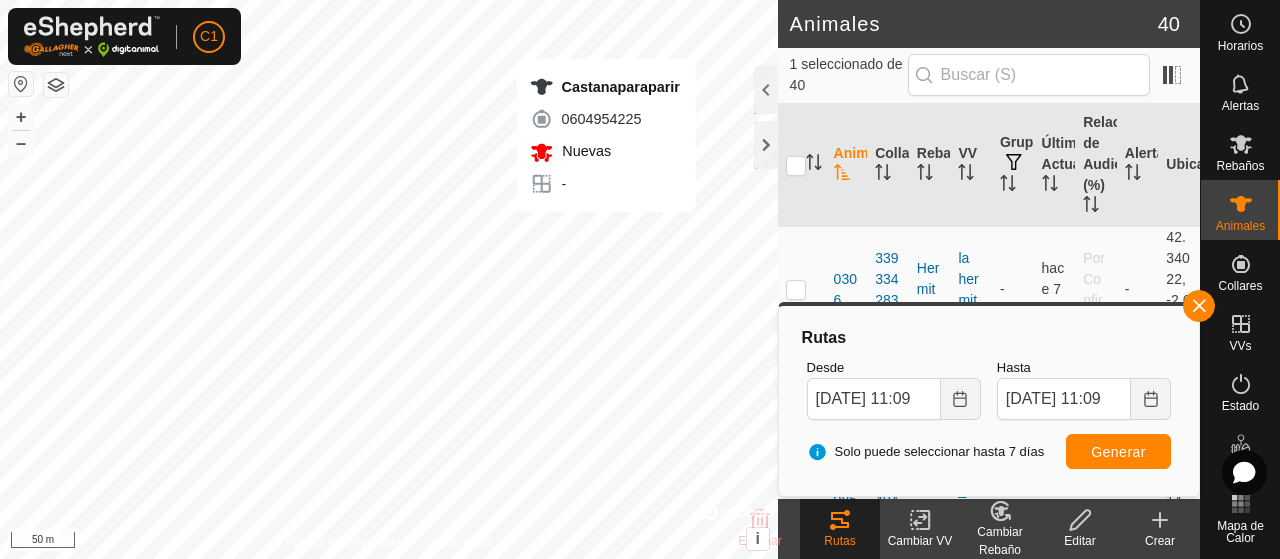 checkbox on "true" 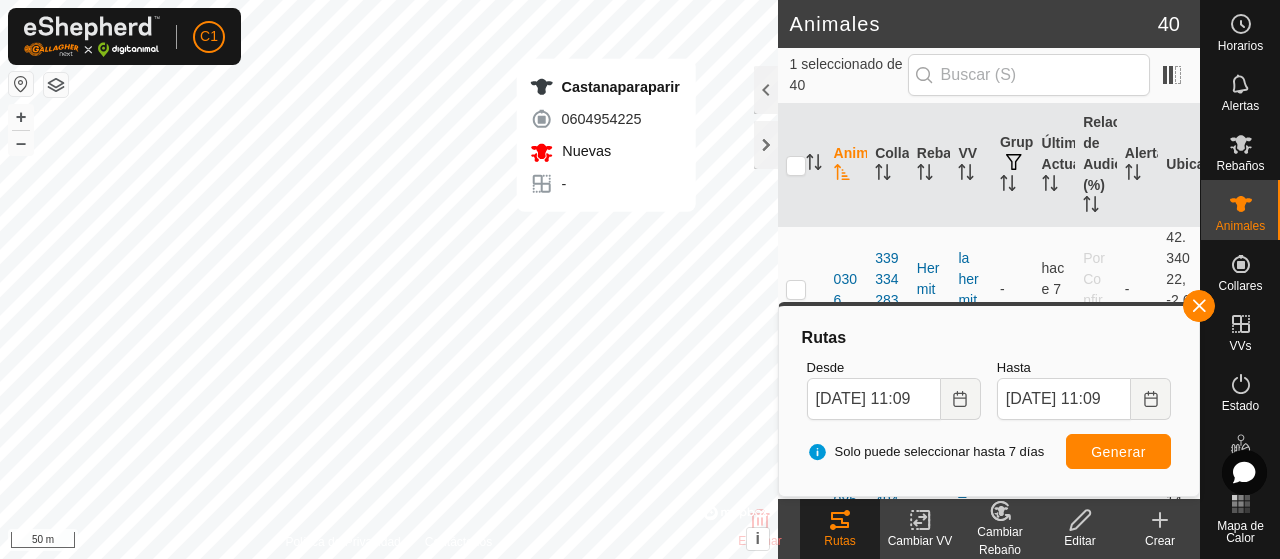 checkbox on "false" 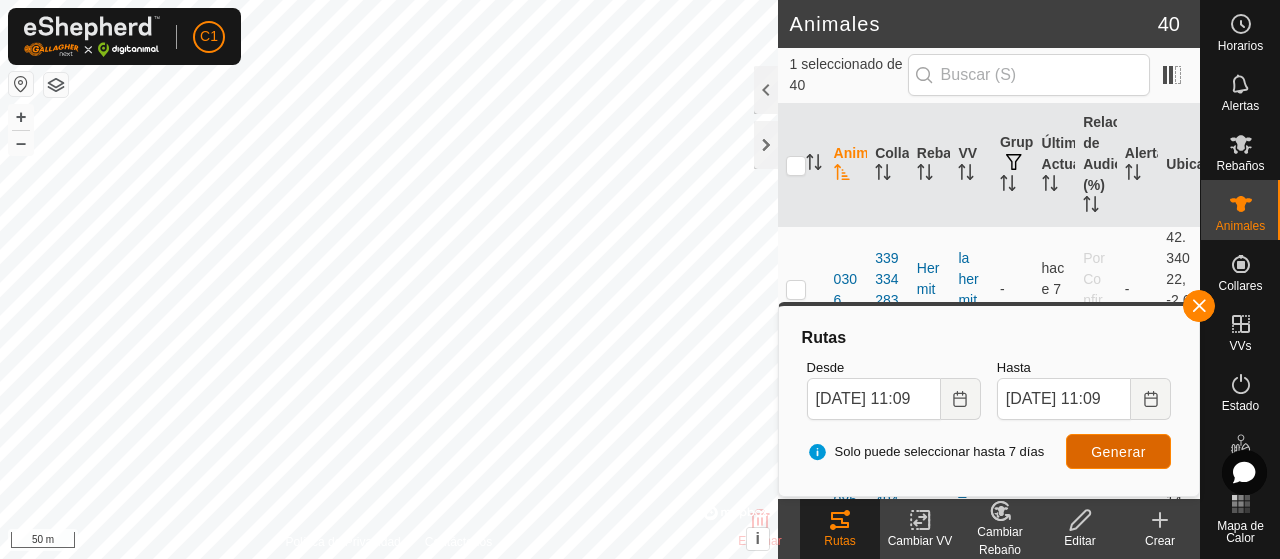 click on "Generar" at bounding box center [1118, 451] 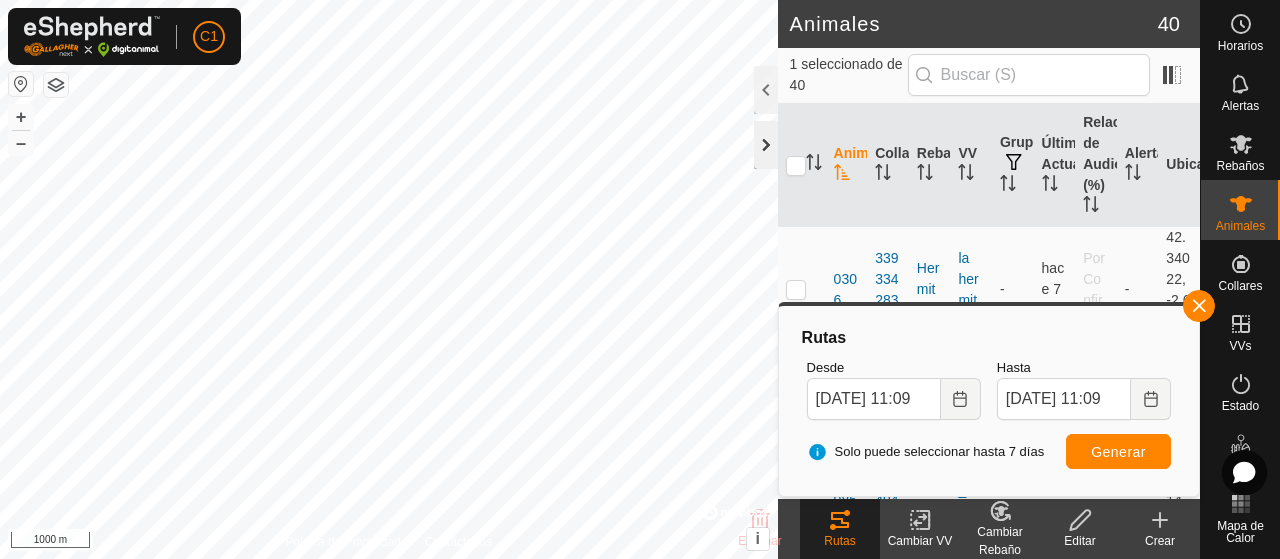 click 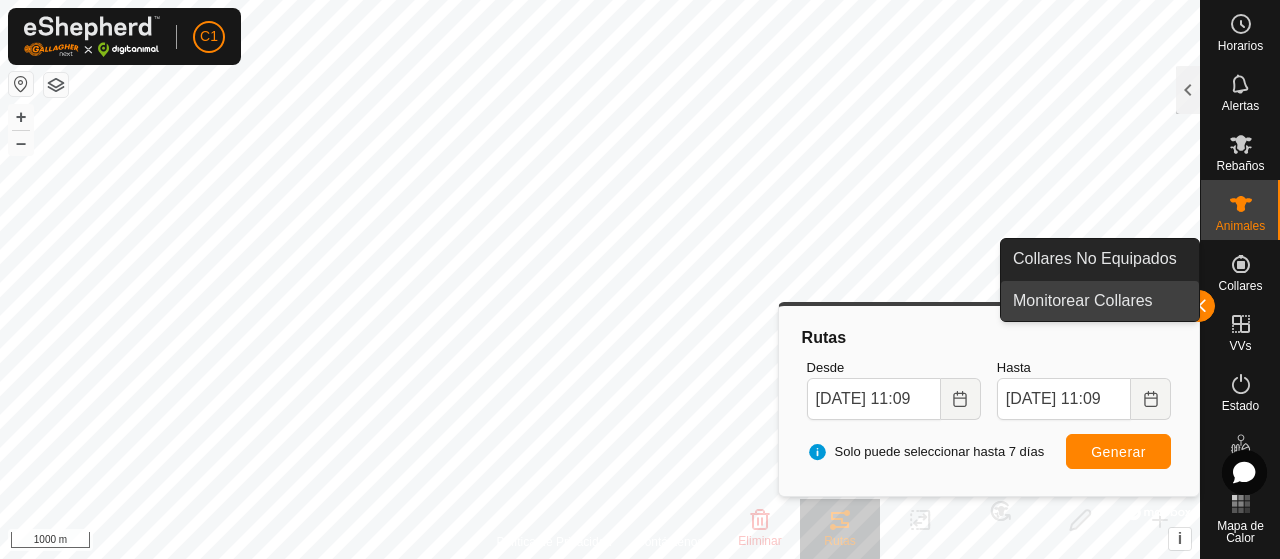 click on "Monitorear Collares" at bounding box center (1100, 301) 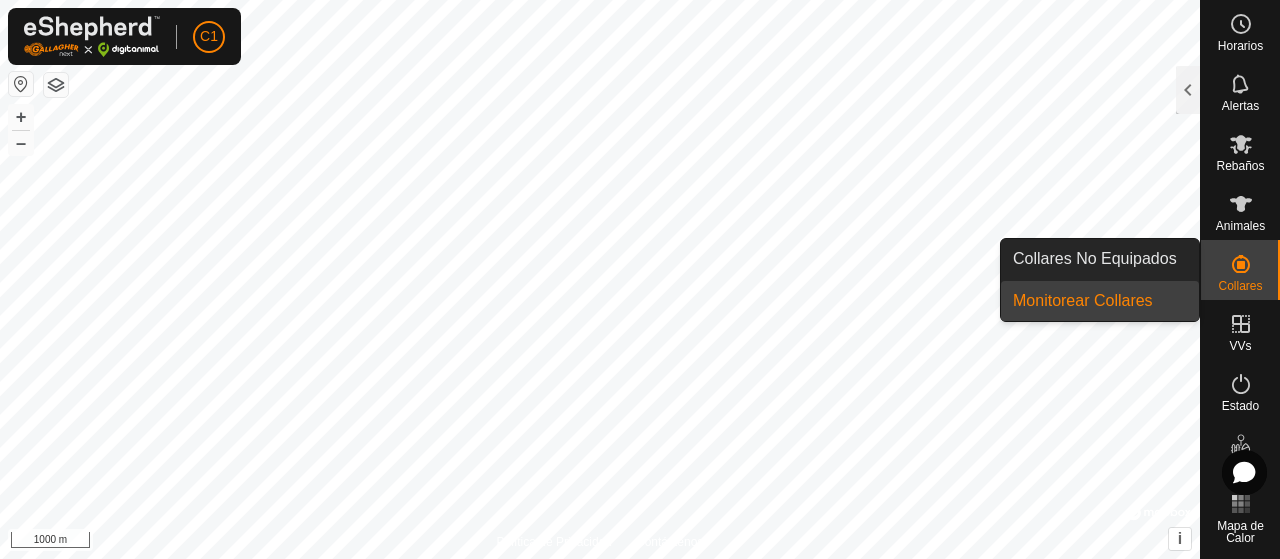 click at bounding box center [1241, 264] 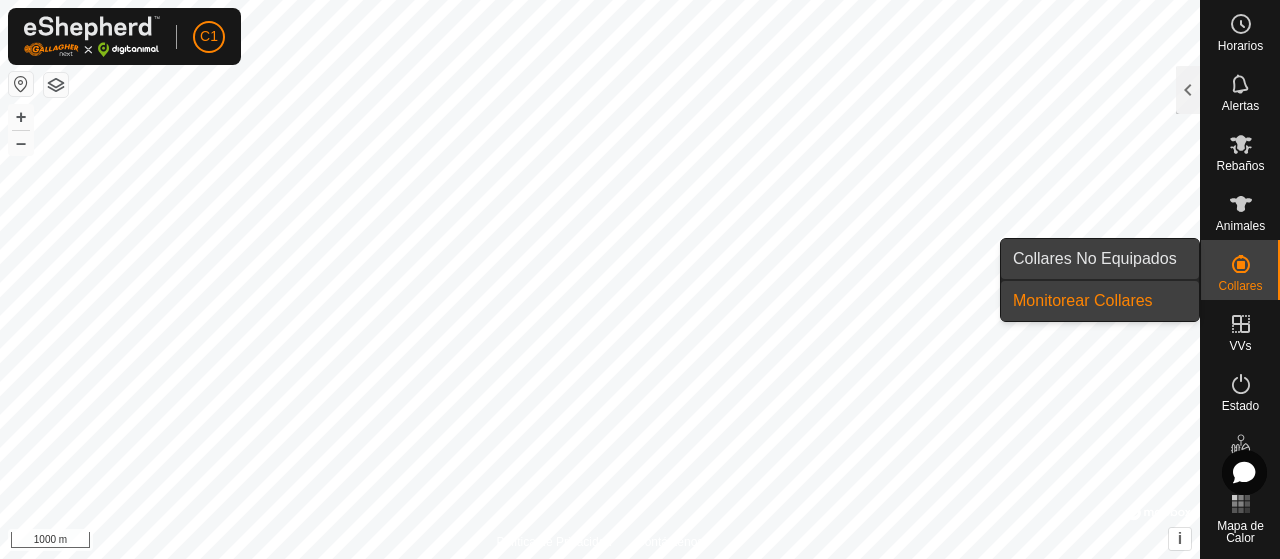 click on "Collares No Equipados" at bounding box center (1100, 259) 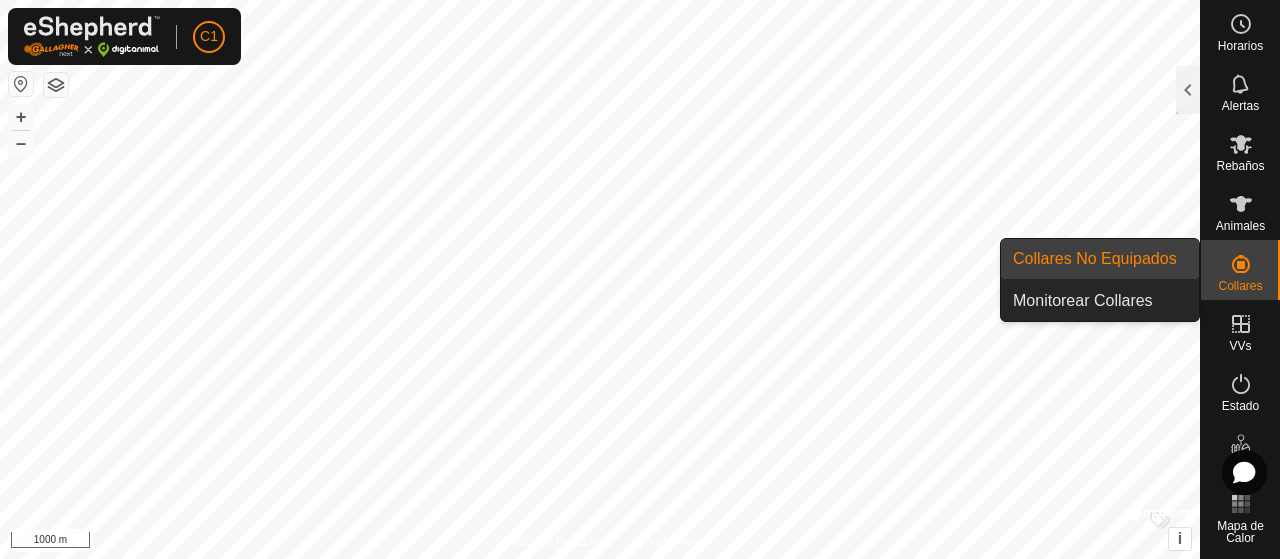 click on "Collares No Equipados" at bounding box center (1100, 259) 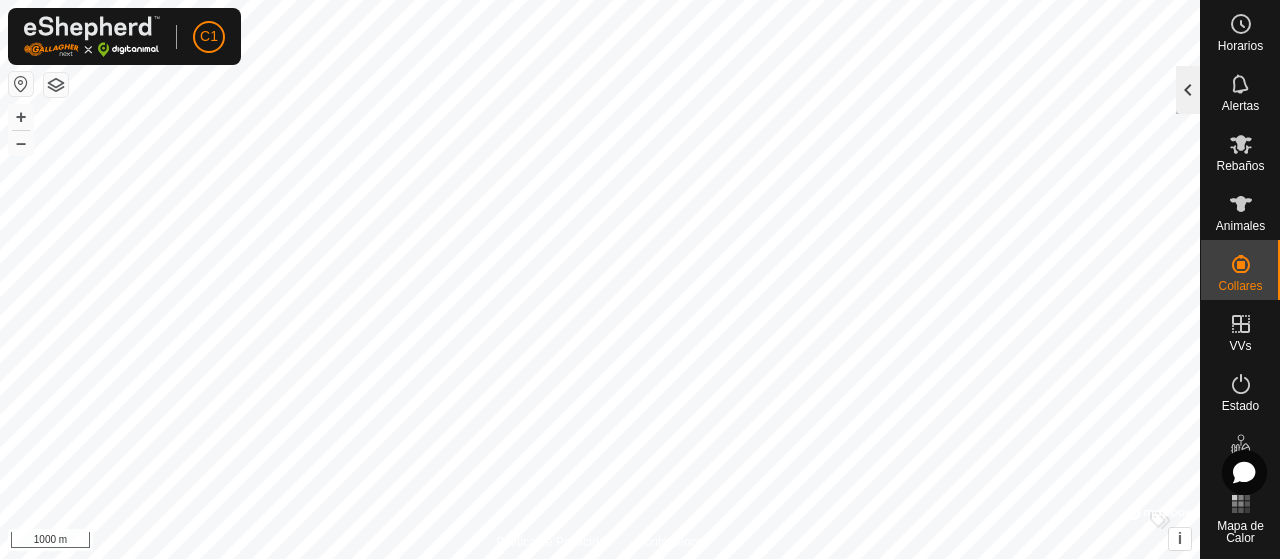 click 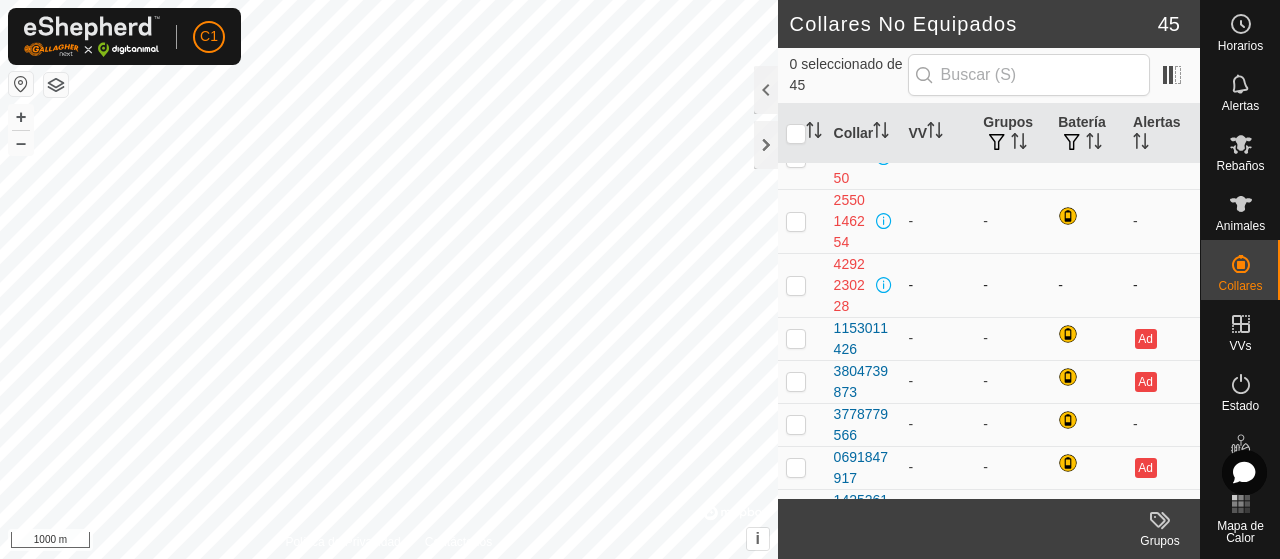 scroll, scrollTop: 700, scrollLeft: 0, axis: vertical 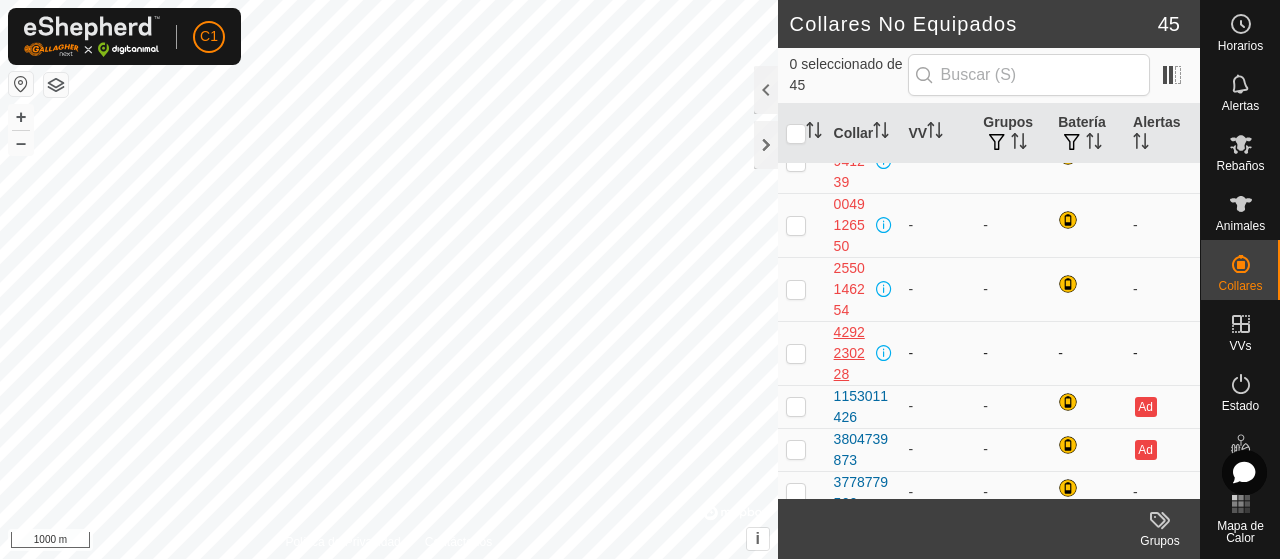 click on "4292230228" at bounding box center [853, 353] 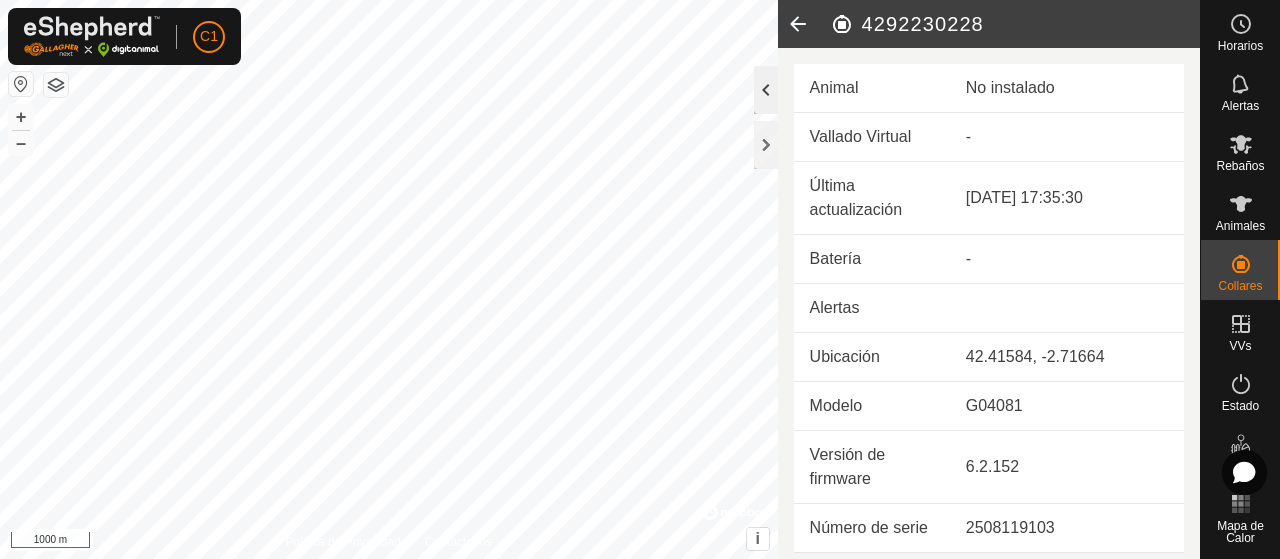 click 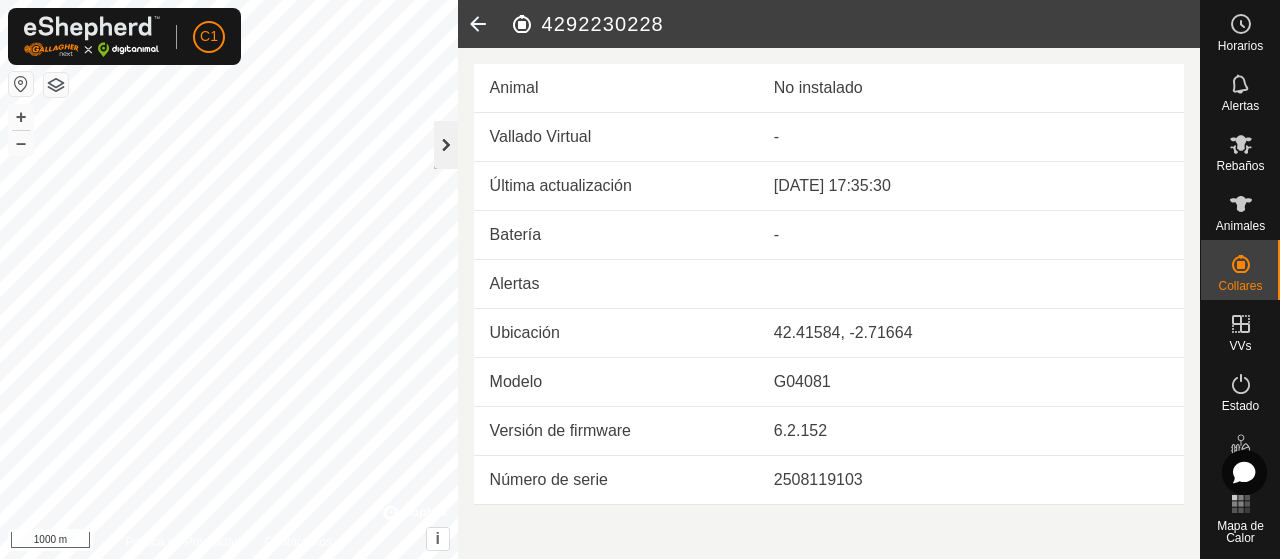 click 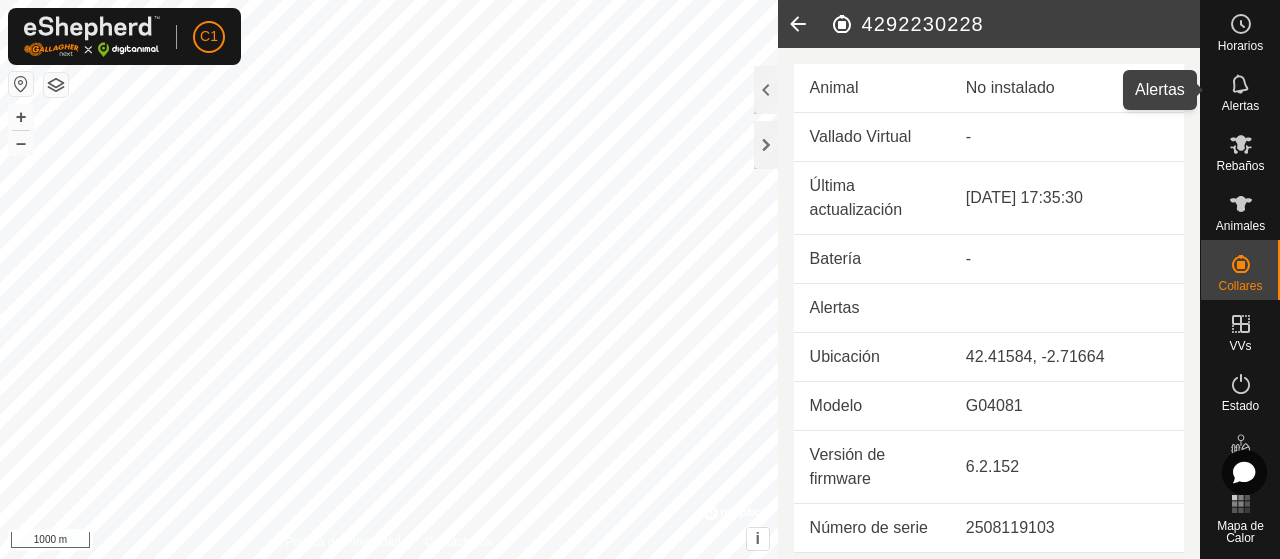 click on "Alertas" at bounding box center (1240, 106) 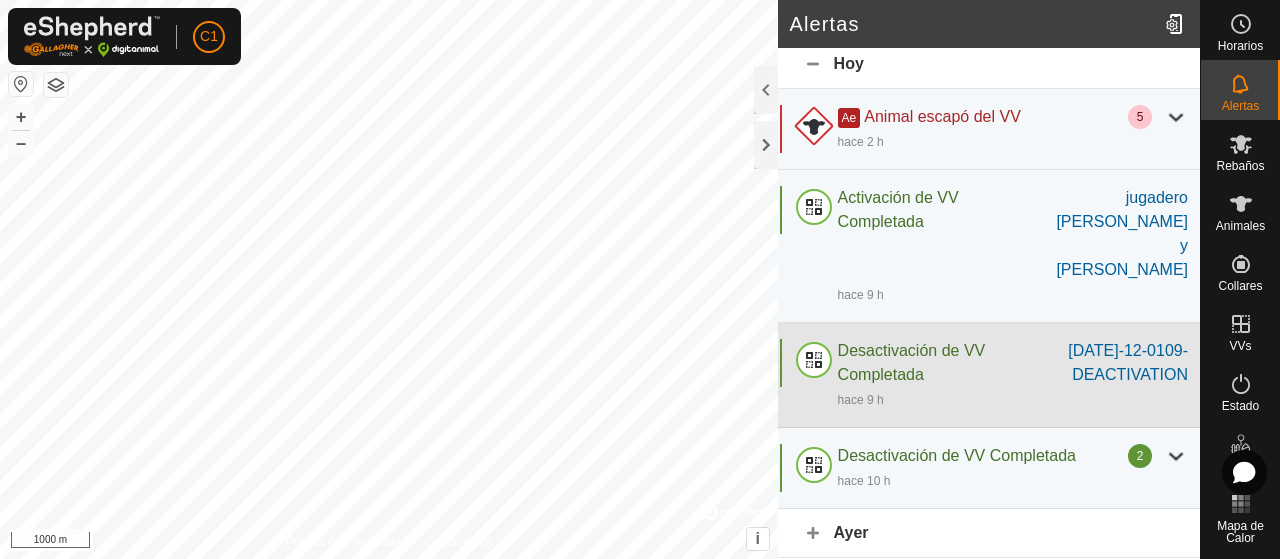 scroll, scrollTop: 0, scrollLeft: 0, axis: both 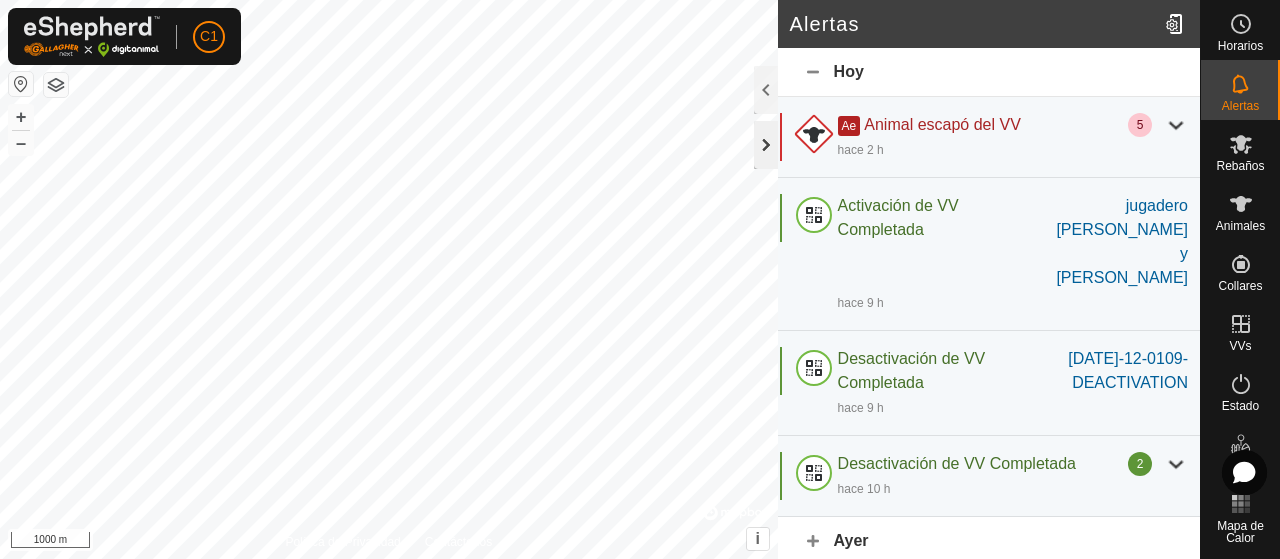 click 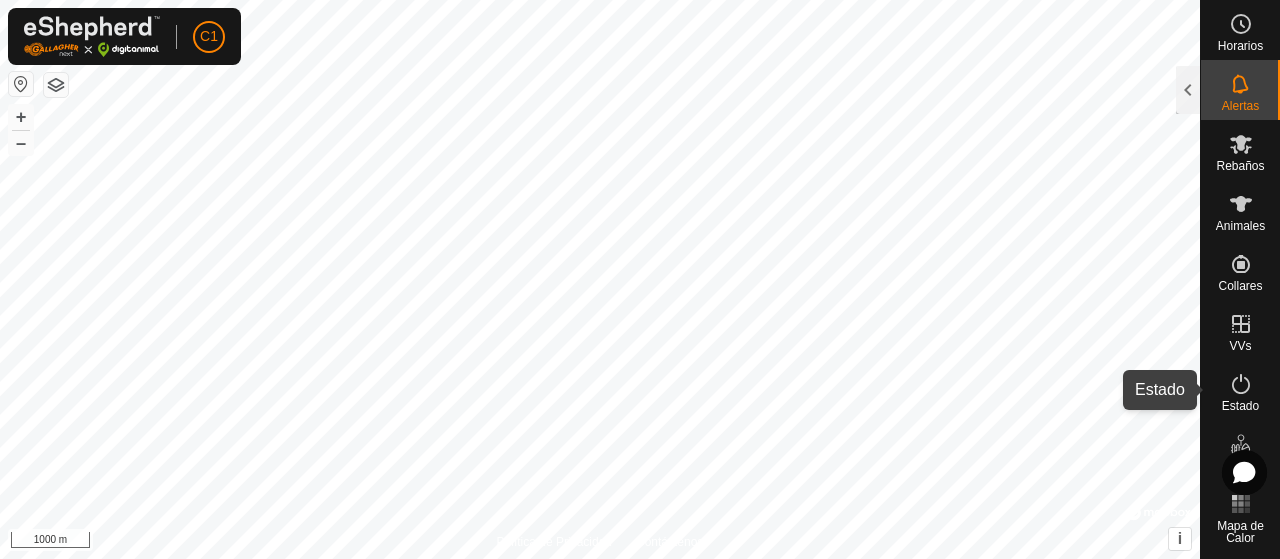 click 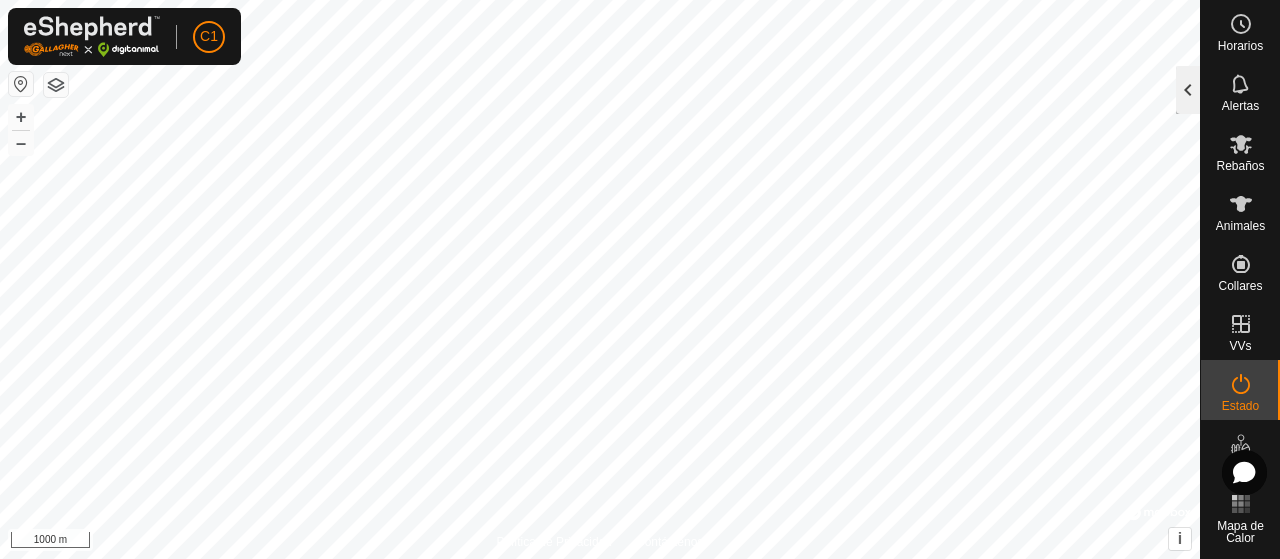 click 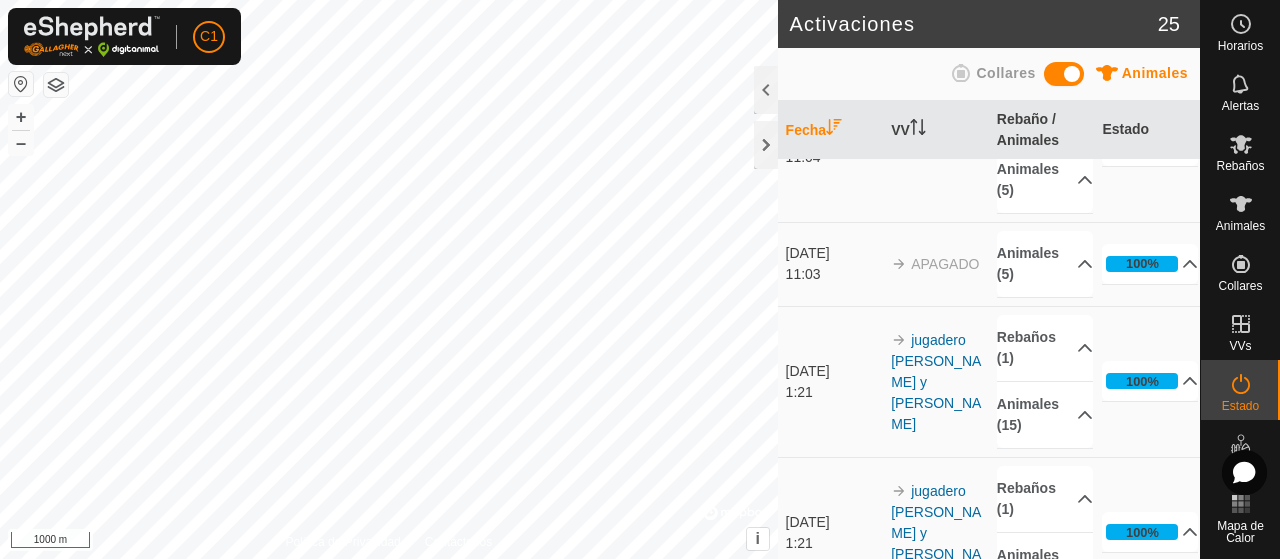 scroll, scrollTop: 0, scrollLeft: 0, axis: both 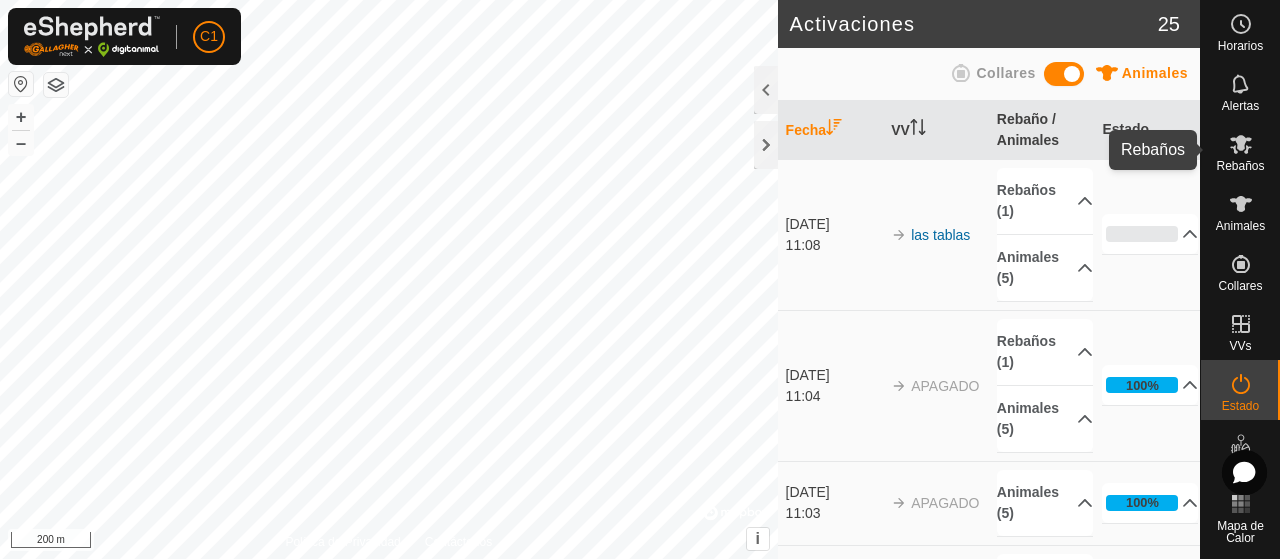 click 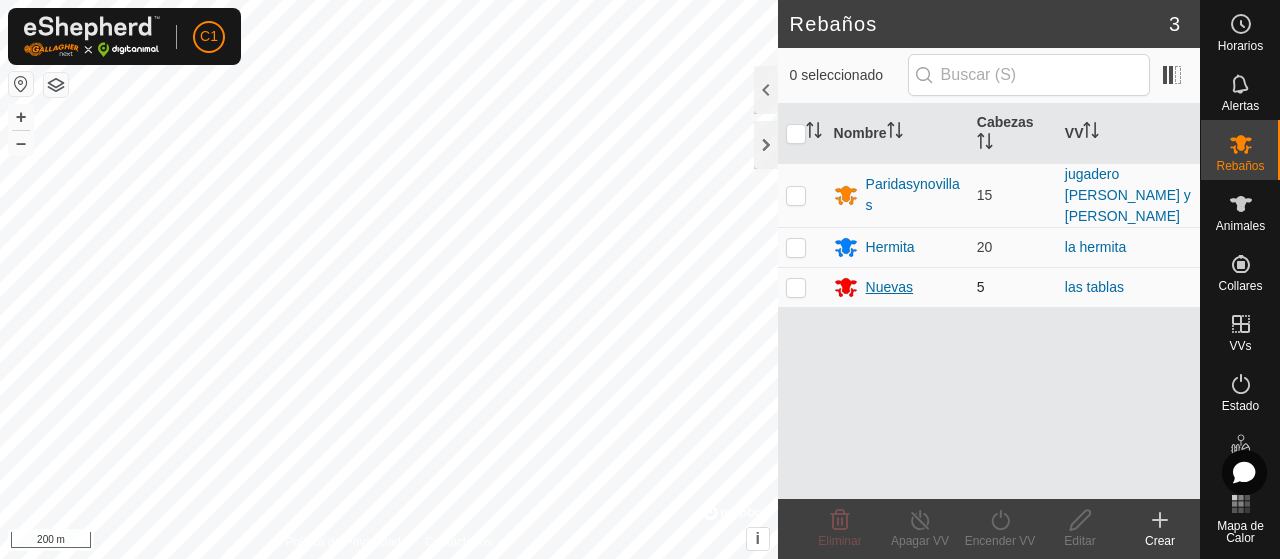 click on "Nuevas" at bounding box center (889, 287) 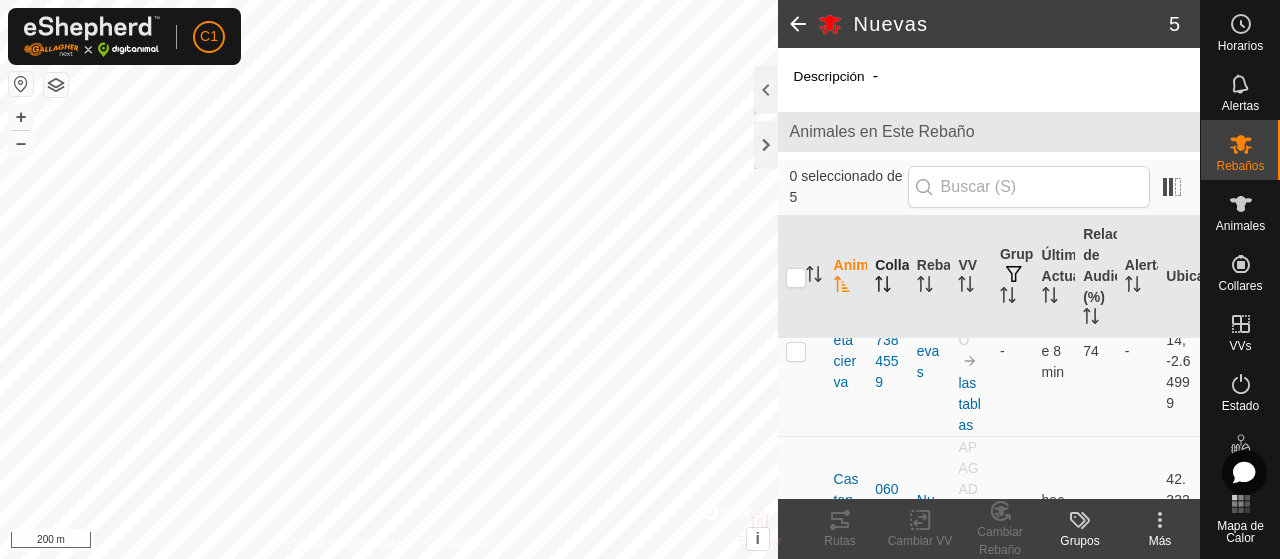 scroll, scrollTop: 0, scrollLeft: 0, axis: both 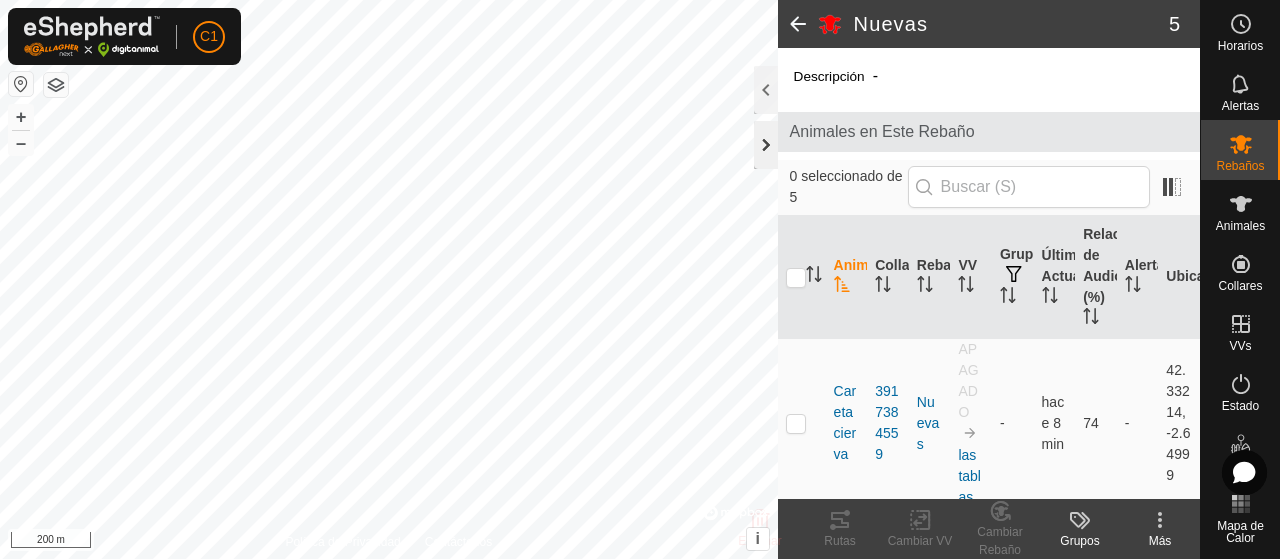 click 